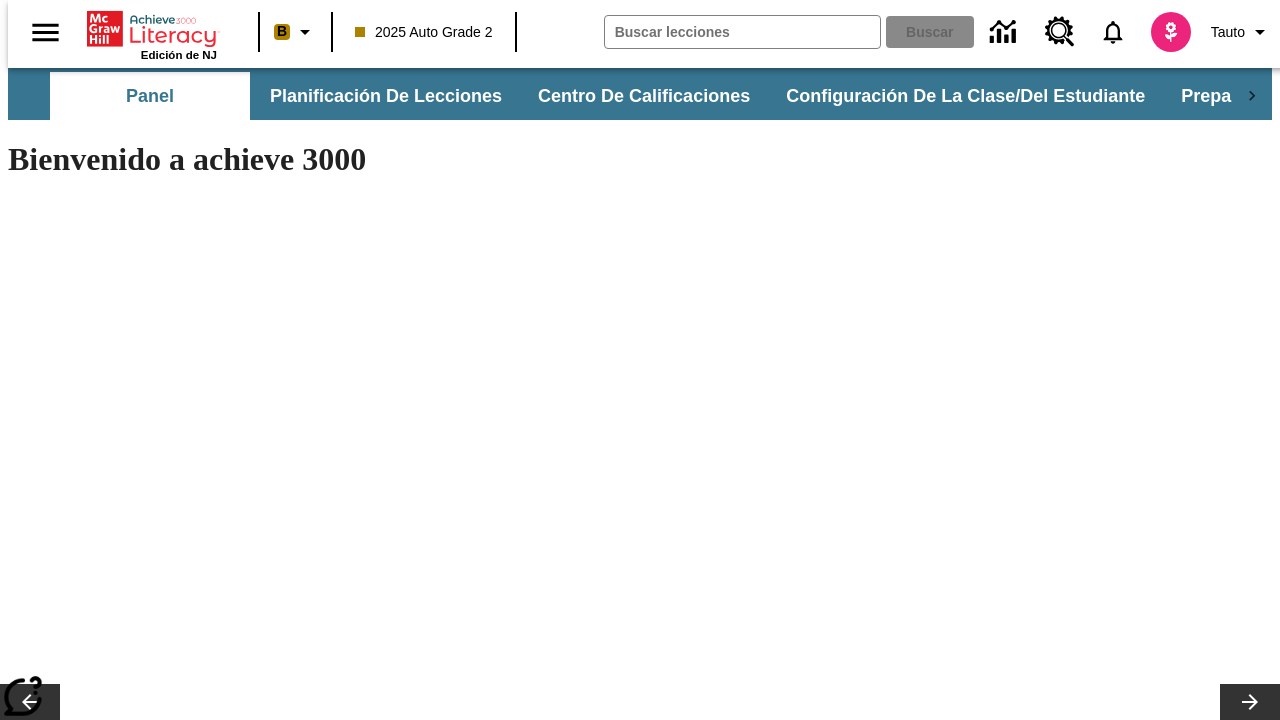 scroll, scrollTop: 0, scrollLeft: 0, axis: both 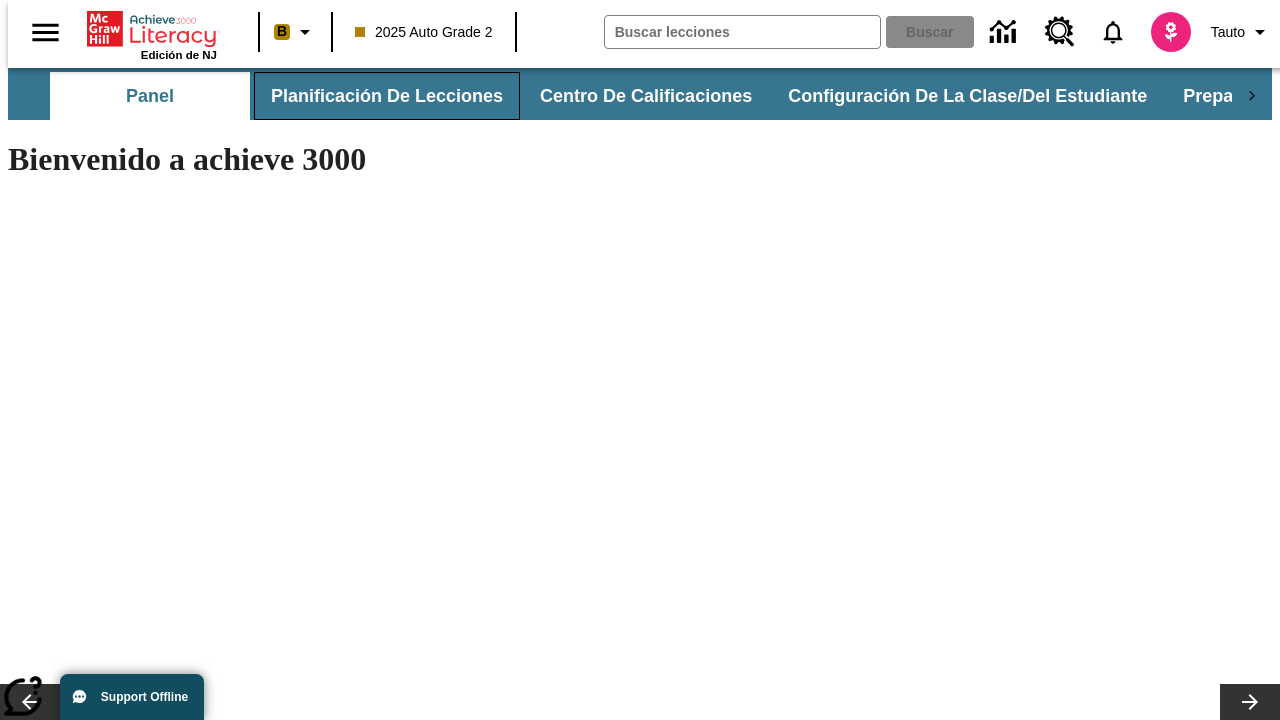 click on "Planificación de lecciones" at bounding box center [387, 96] 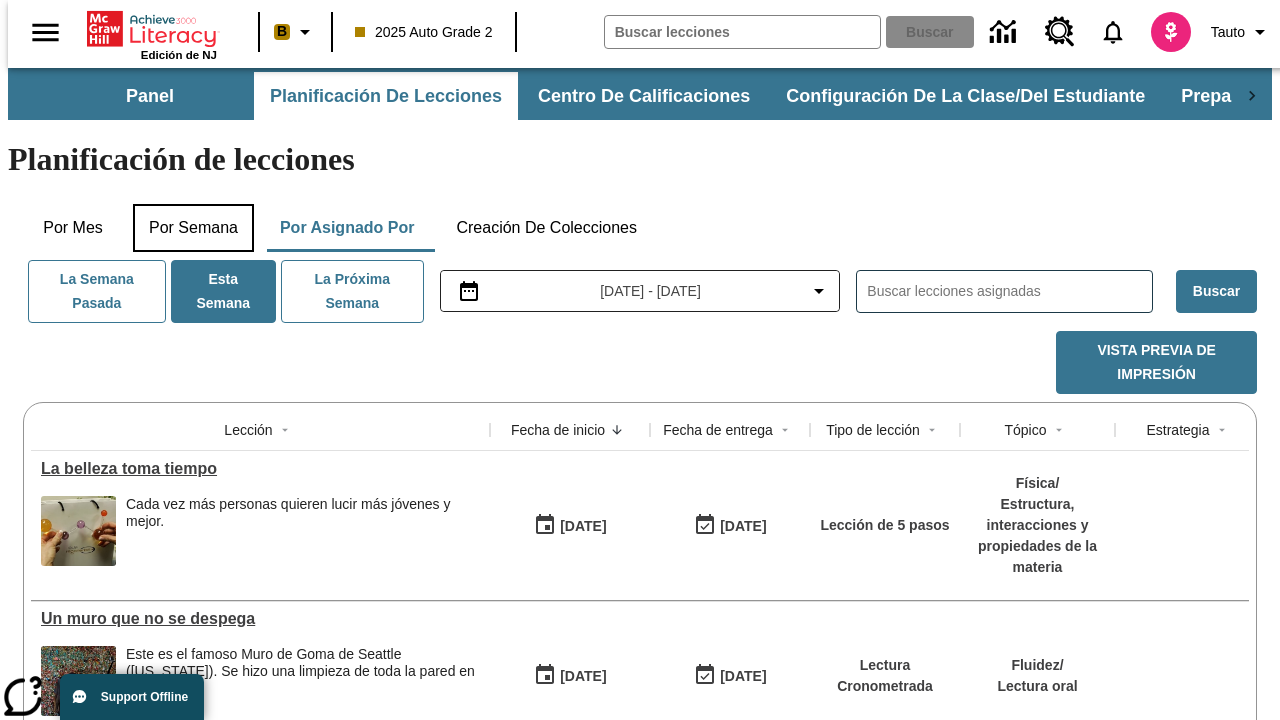 click on "Por semana" at bounding box center [193, 228] 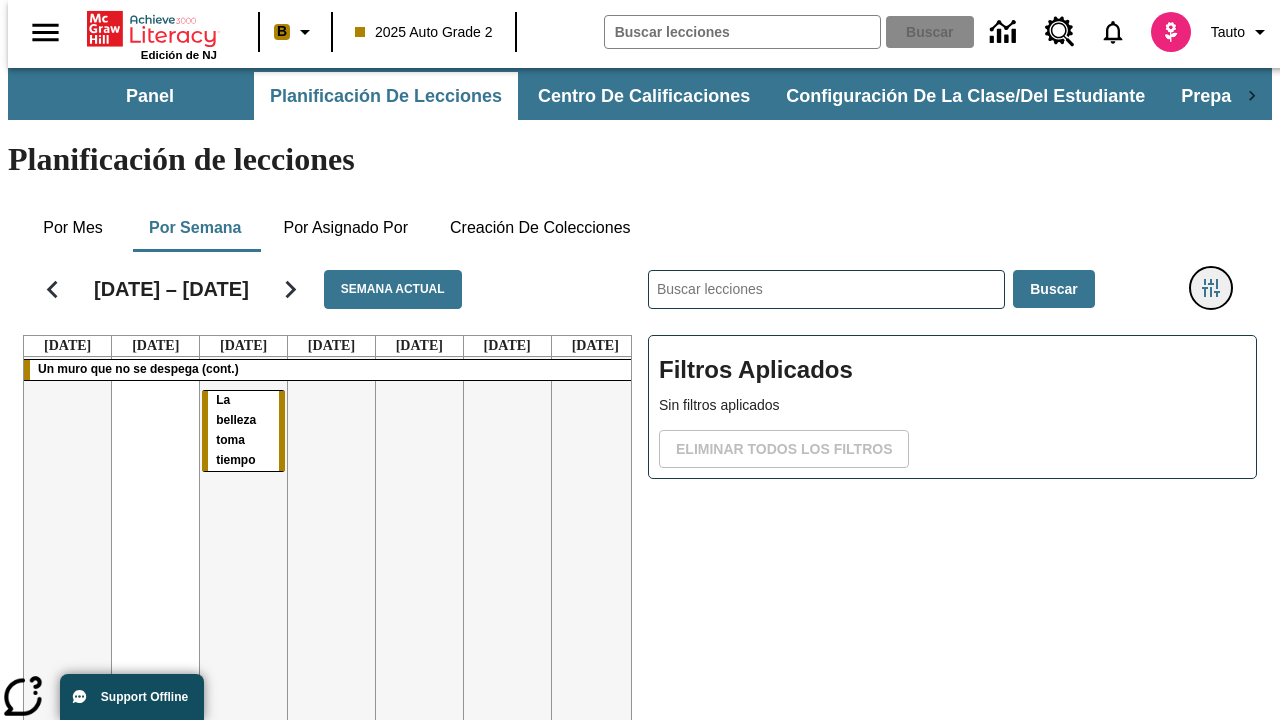 click 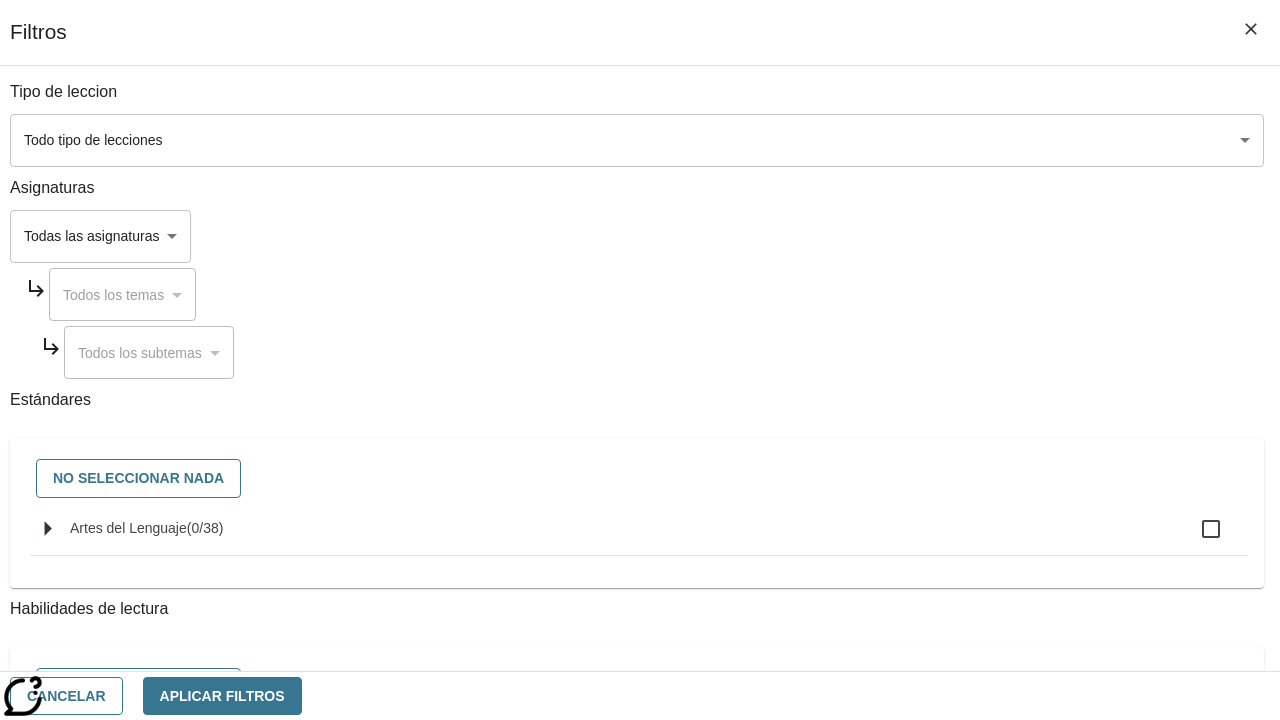 click on "Saltar al contenido principal
Edición de NJ B 2025 Auto Grade 2 Buscar 0 Tauto Panel Planificación de lecciones Centro de calificaciones Configuración de la clase/del estudiante Preparación universitaria y profesional Planificación de lecciones Por mes Por semana Por asignado por Creación de colecciones [DATE] – [DATE] Semana actual [DATE] [DATE] [DATE] [DATE] [DATE] [DATE] [DATE] Un muro que no se despega (cont.) La belleza toma tiempo ​ Buscar Filtros Aplicados Sin filtros aplicados Eliminar todos los filtros
©   2025 Achieve3000, Inc. y sus concedentes. Reservados todos los derechos.
×
Achieve 3000 CoBrowse support
Schedule:   Mon-Fri 7.30 AM to 9:00 PM EST
Call  [PHONE_NUMBER]  and provide your  CoBrowse  code
Loading..." at bounding box center [640, 495] 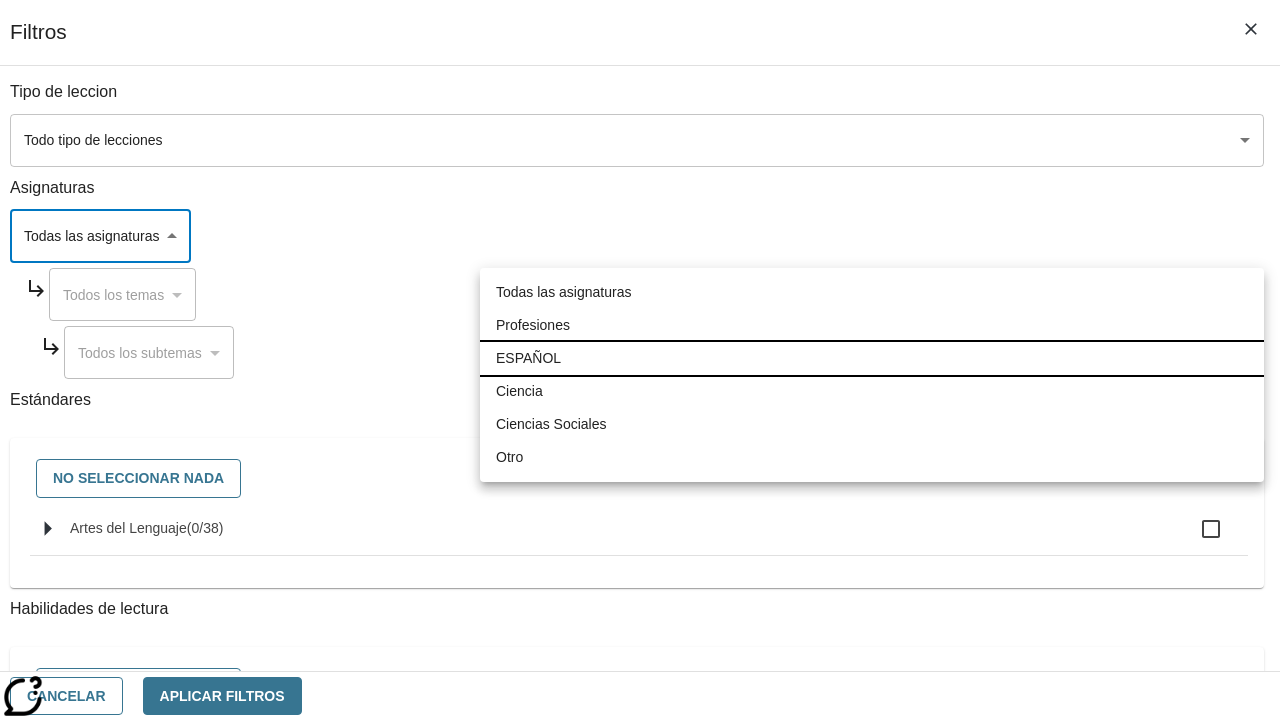 click on "ESPAÑOL" at bounding box center (872, 358) 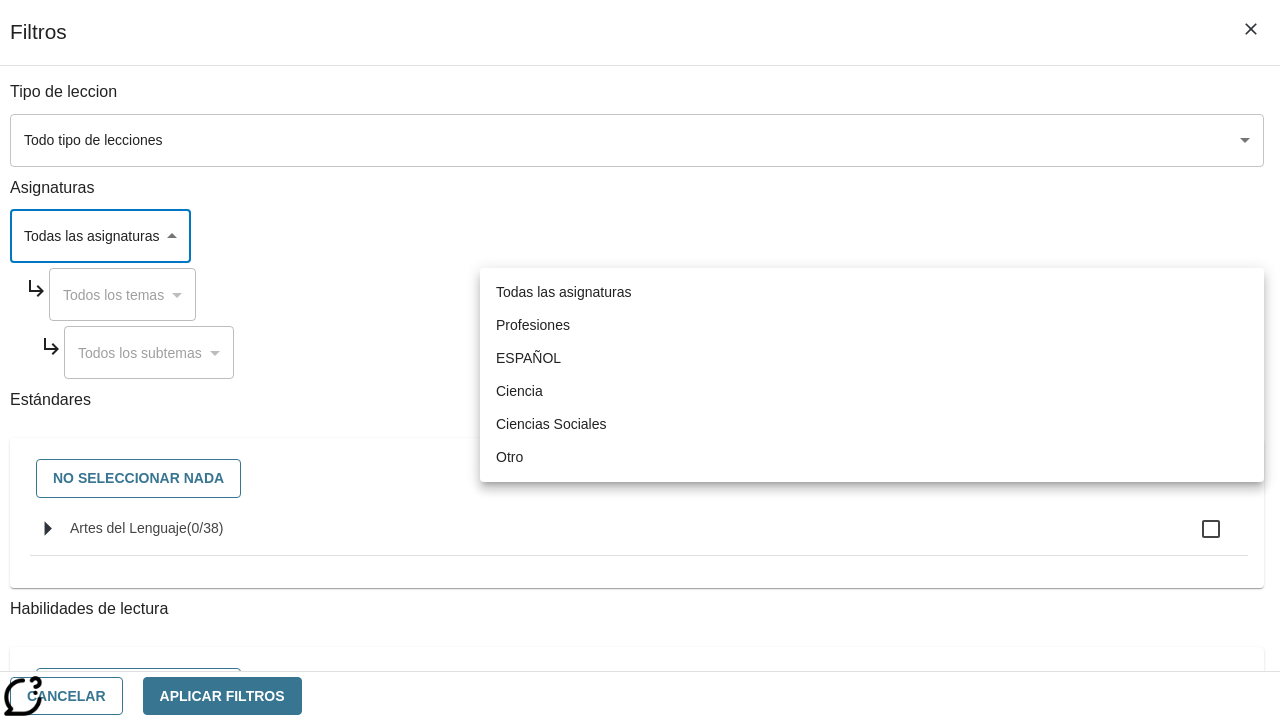 type on "1" 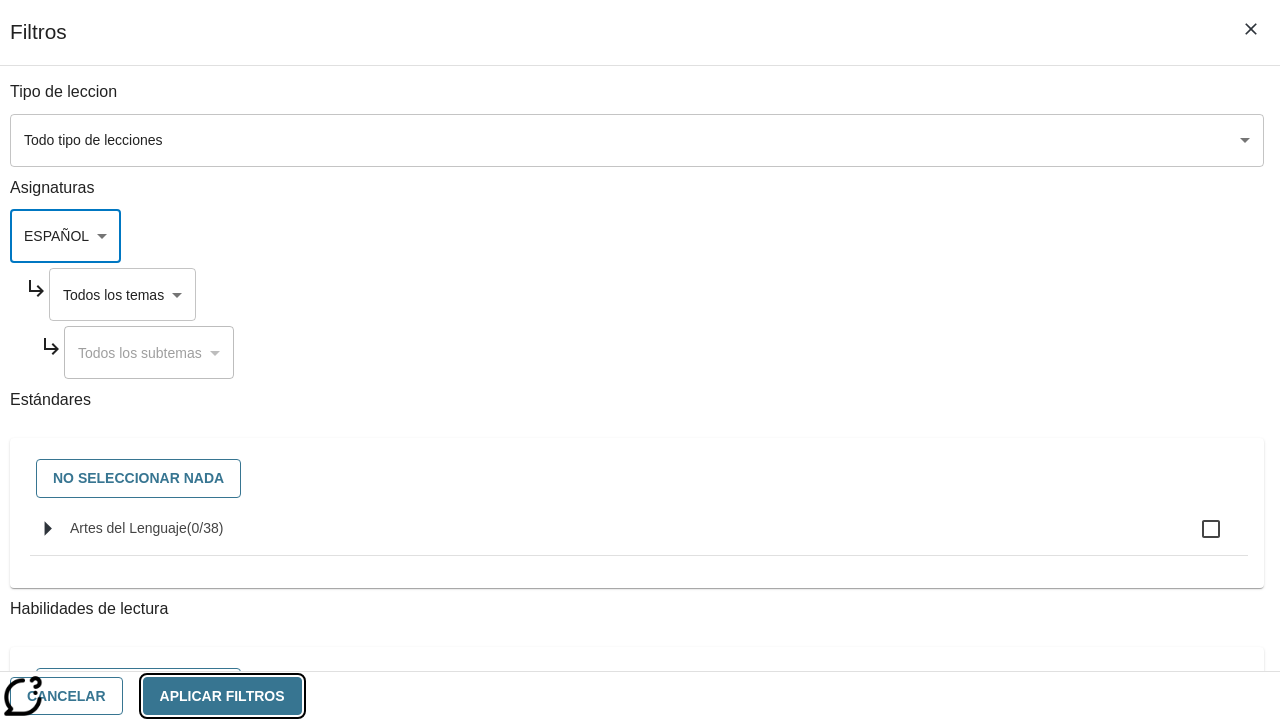 click on "Aplicar Filtros" at bounding box center [222, 696] 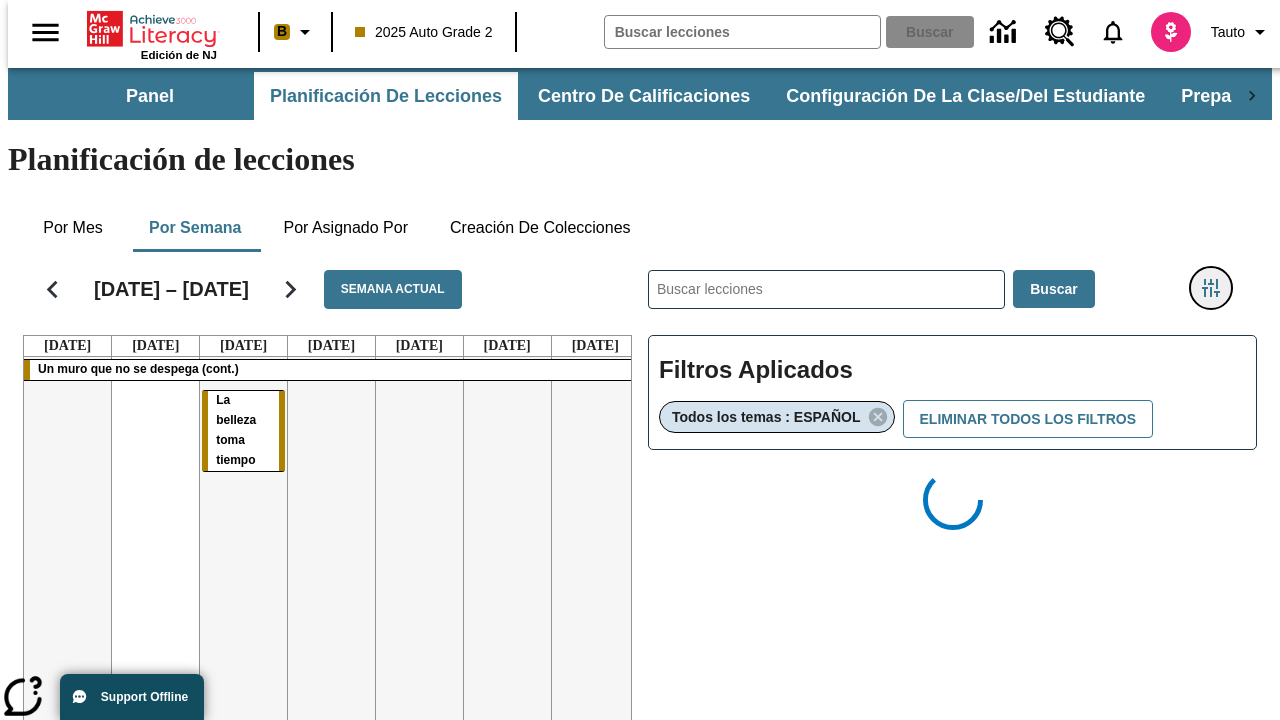 type 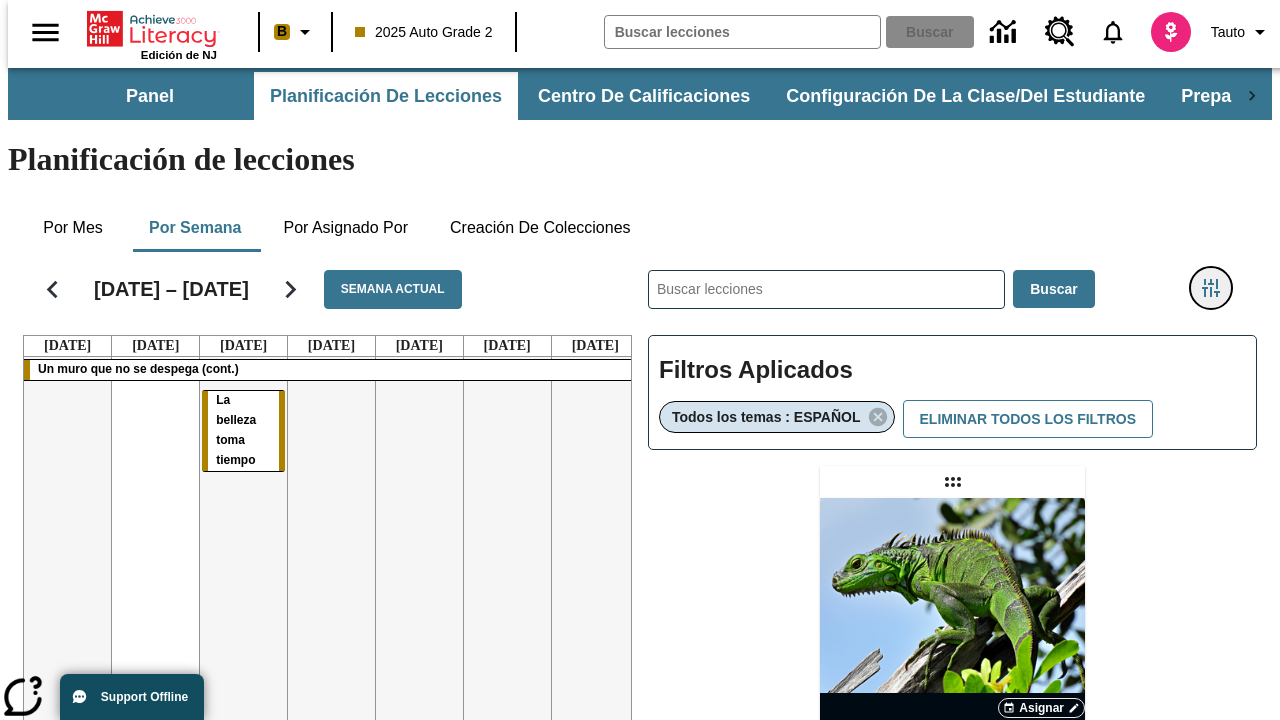click 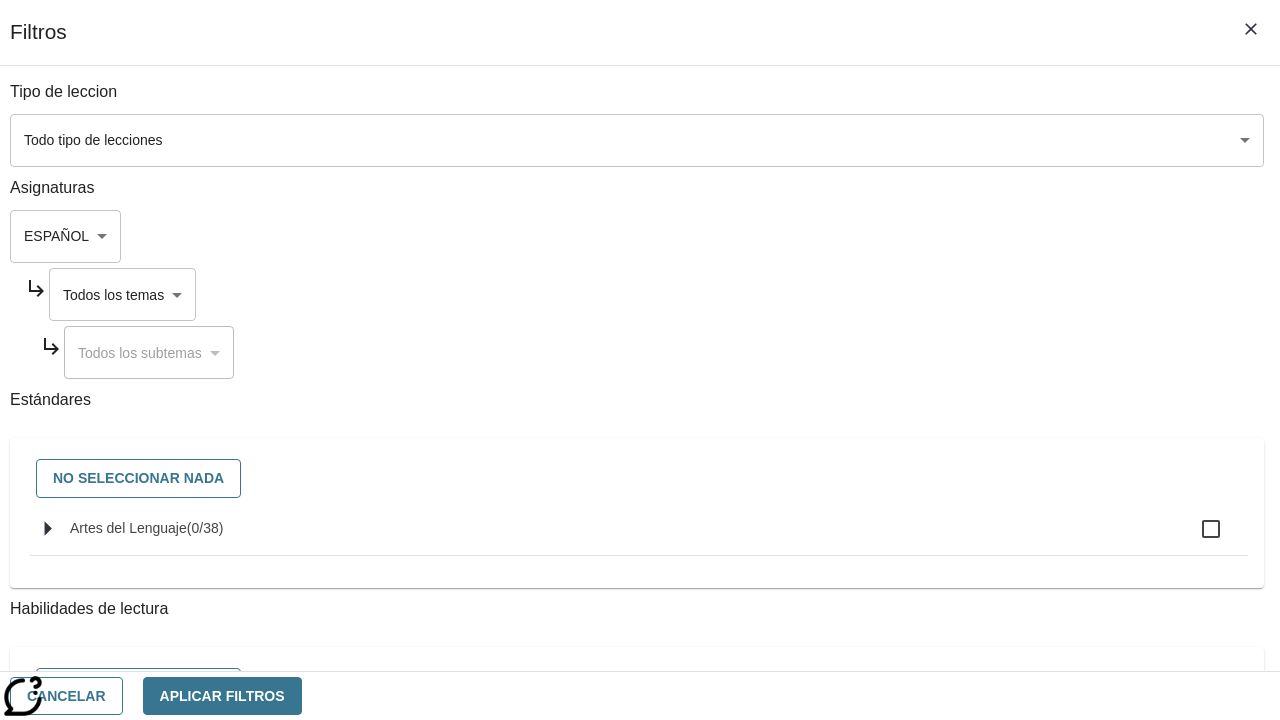 click on "Saltar al contenido principal
Edición de NJ B 2025 Auto Grade 2 Buscar 0 Tauto Panel Planificación de lecciones Centro de calificaciones Configuración de la clase/del estudiante Preparación universitaria y profesional Planificación de lecciones Por mes Por semana Por asignado por Creación de colecciones [DATE] – [DATE] Semana actual [DATE] [DATE] [DATE] [DATE] [DATE] [DATE] [DATE] Un muro que no se despega (cont.) La belleza toma tiempo ​ Buscar Filtros Aplicados Todos los temas : ESPAÑOL Eliminar todos los filtros Asignar Artículo + Actividad ENG/ES New Test Category Name / New Test Sub Category Name Lluvia de iguanas En el sur de [US_STATE] no nieva. Pero es posible que lluevan iguanas.
©   2025 Achieve3000, Inc. y sus concedentes. Reservados todos los derechos.
×" at bounding box center [640, 589] 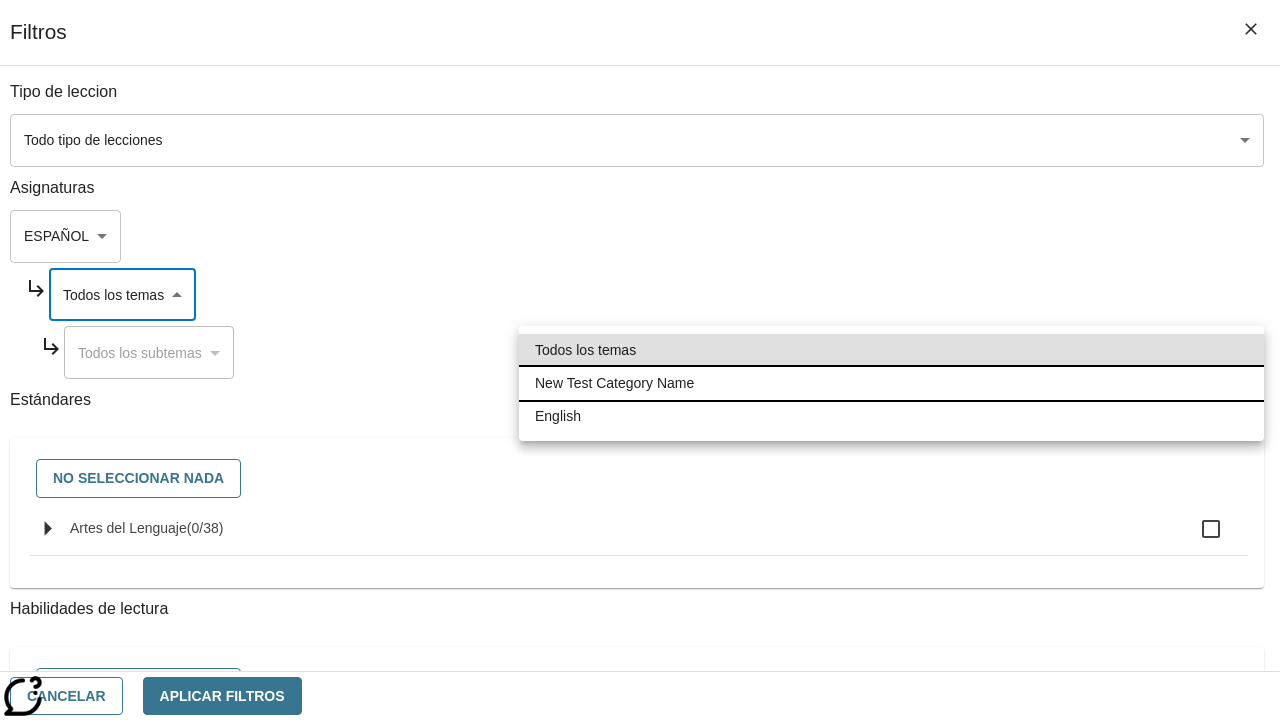 click on "New Test Category Name" at bounding box center [891, 383] 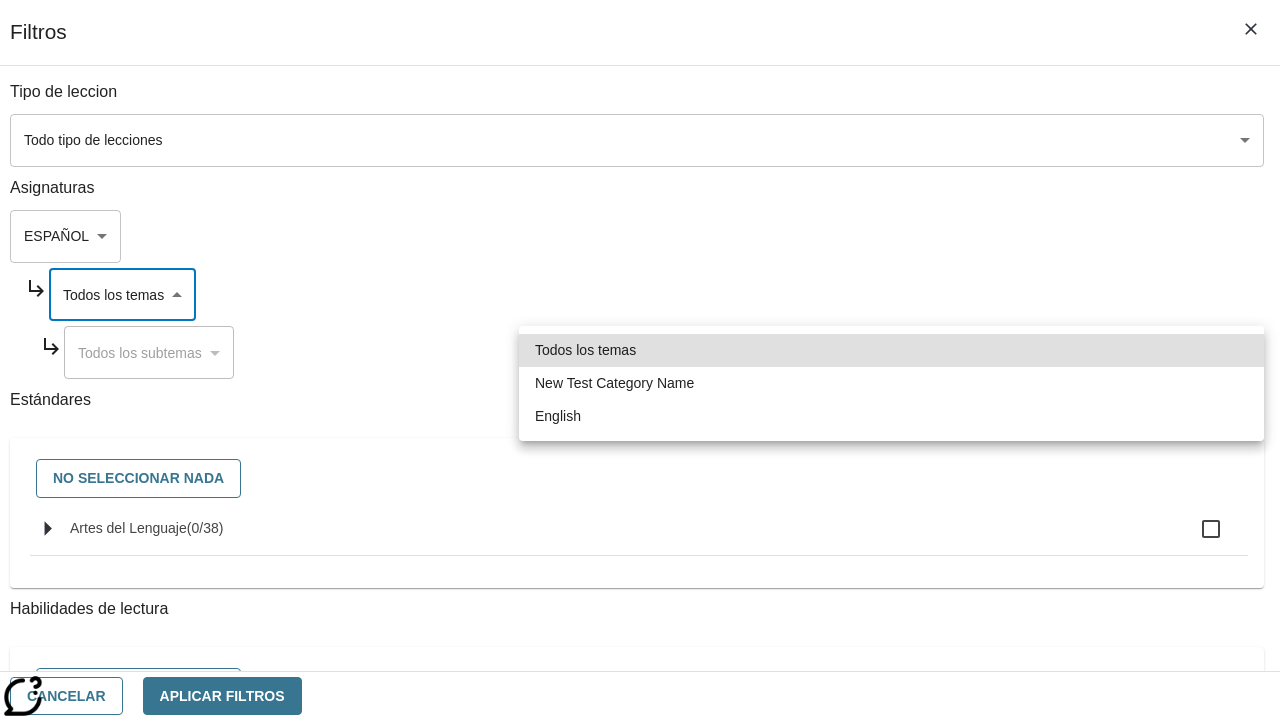 type on "265" 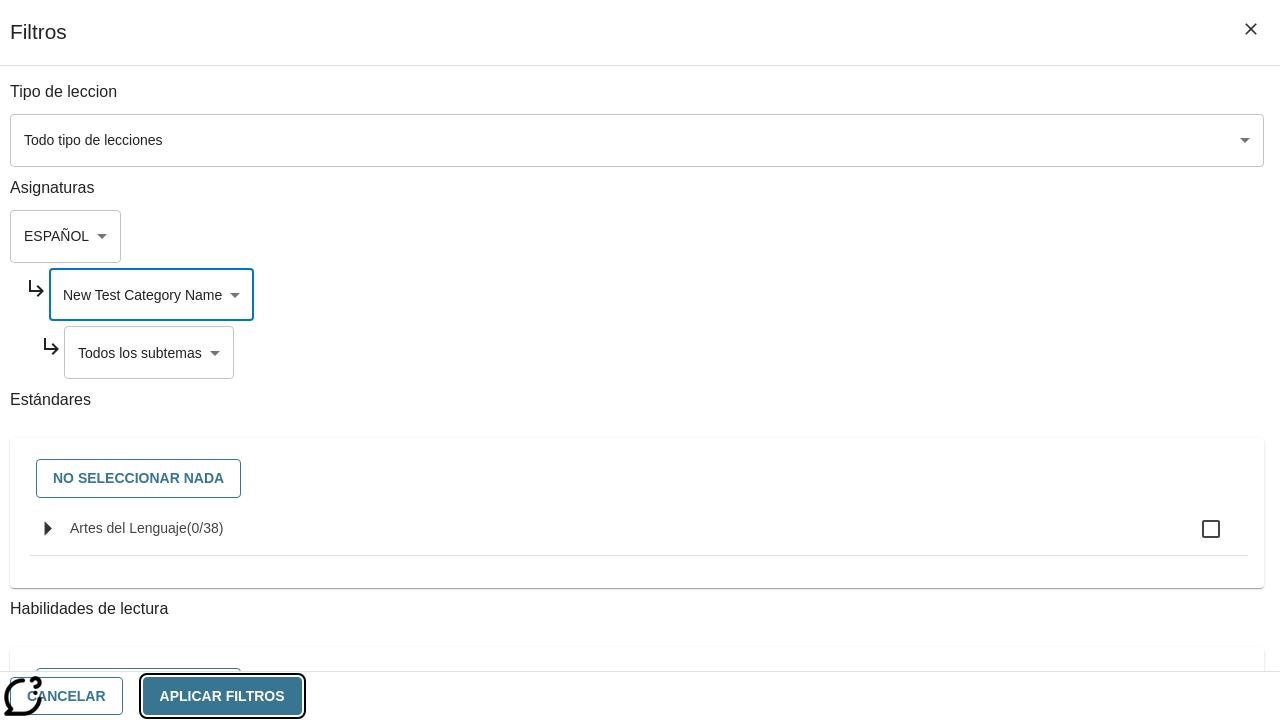 click on "Aplicar Filtros" at bounding box center [222, 696] 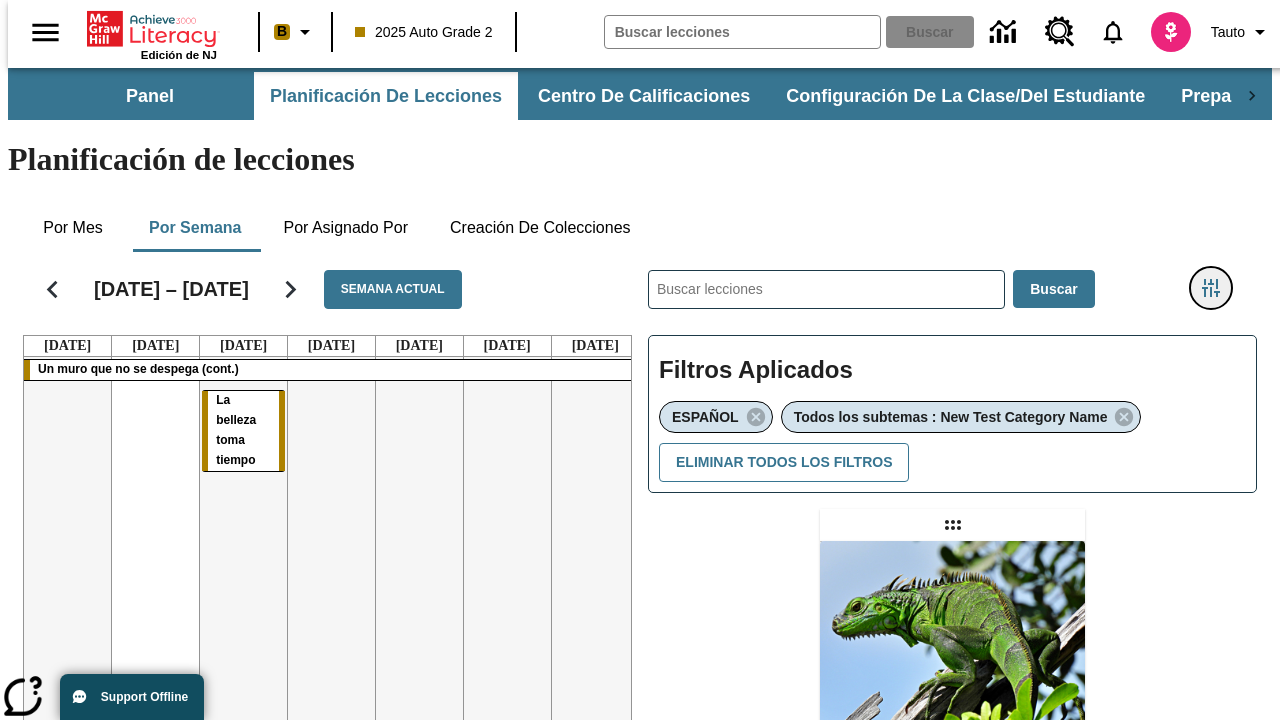 click 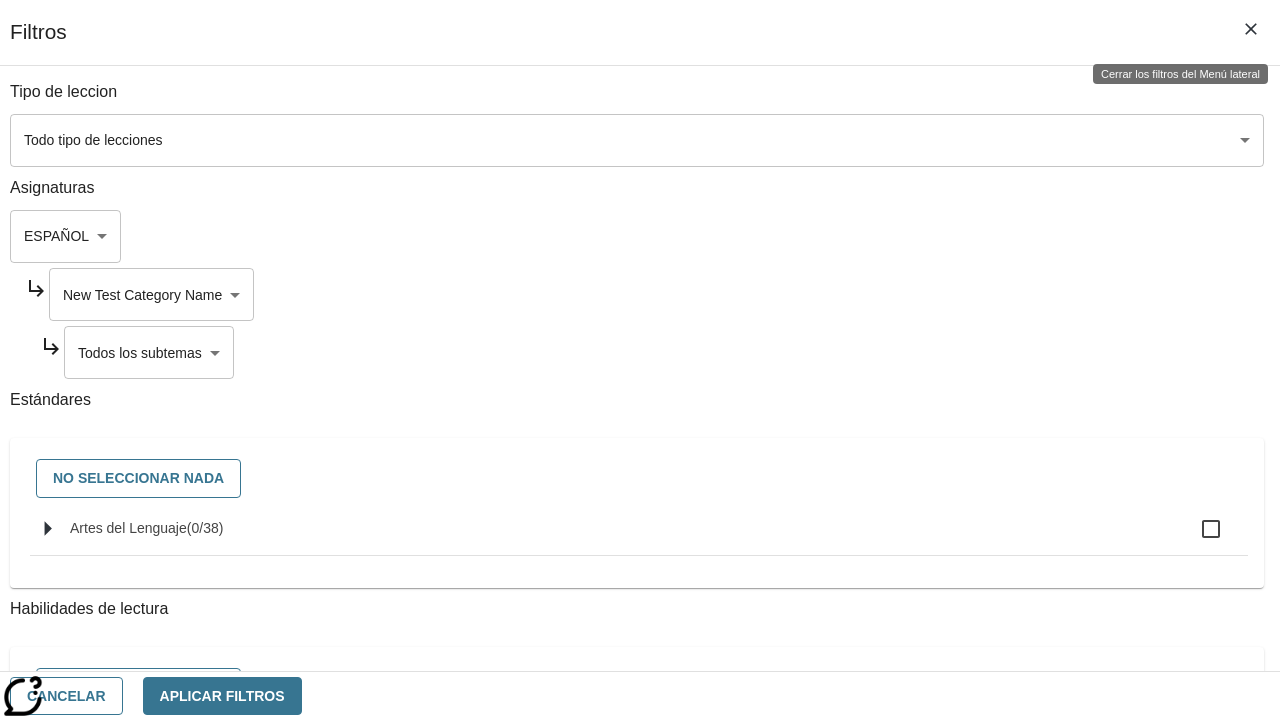 click on "Saltar al contenido principal
Edición de NJ B 2025 Auto Grade 2 Buscar 0 Tauto Panel Planificación de lecciones Centro de calificaciones Configuración de la clase/del estudiante Preparación universitaria y profesional Planificación de lecciones Por mes Por semana Por asignado por Creación de colecciones [DATE] – [DATE] Semana actual [DATE] [DATE] [DATE] [DATE] [DATE] [DATE] [DATE] Un muro que no se despega (cont.) La belleza toma tiempo ​ Buscar Filtros Aplicados ESPAÑOL Todos los subtemas : New Test Category Name Eliminar todos los filtros Asignar Artículo + Actividad ENG/ES New Test Category Name / New Test Sub Category Name Lluvia de iguanas En el sur de [US_STATE] no nieva. Pero es posible que lluevan iguanas.
©   2025 Achieve3000, Inc. y sus concedentes. Reservados todos los derechos.
×" at bounding box center [640, 611] 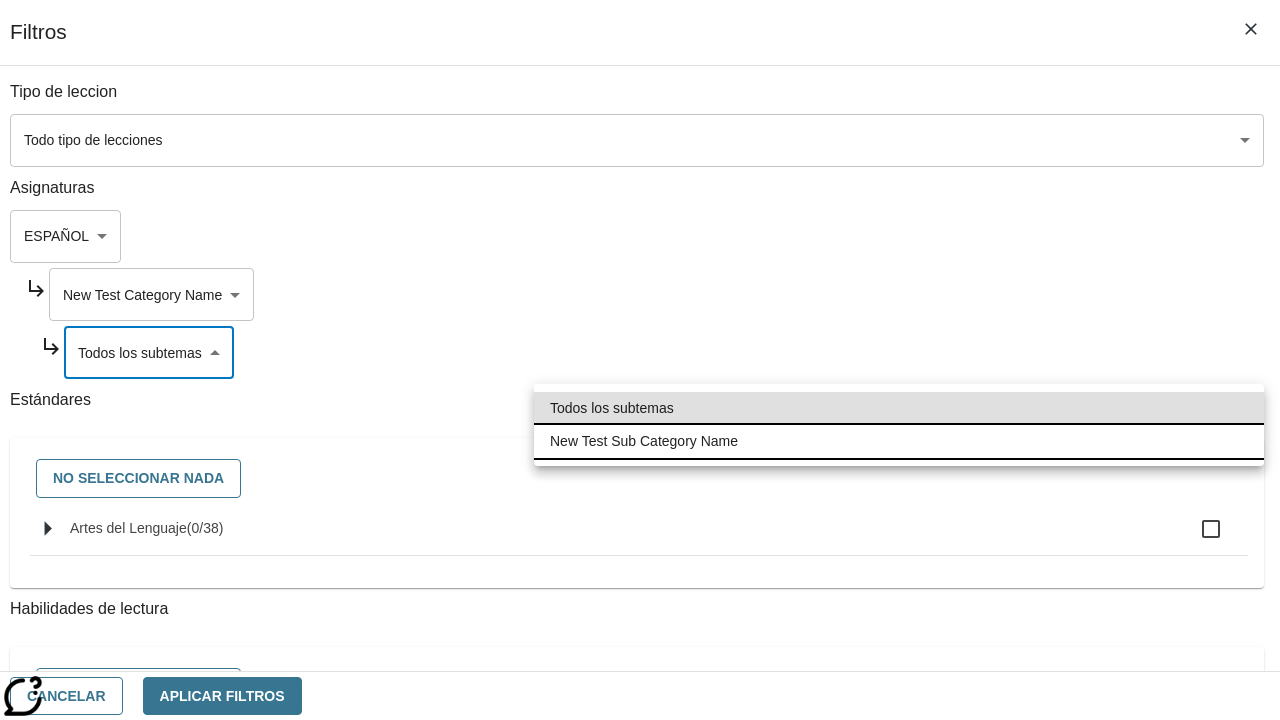 click on "New Test Sub Category Name" at bounding box center [899, 441] 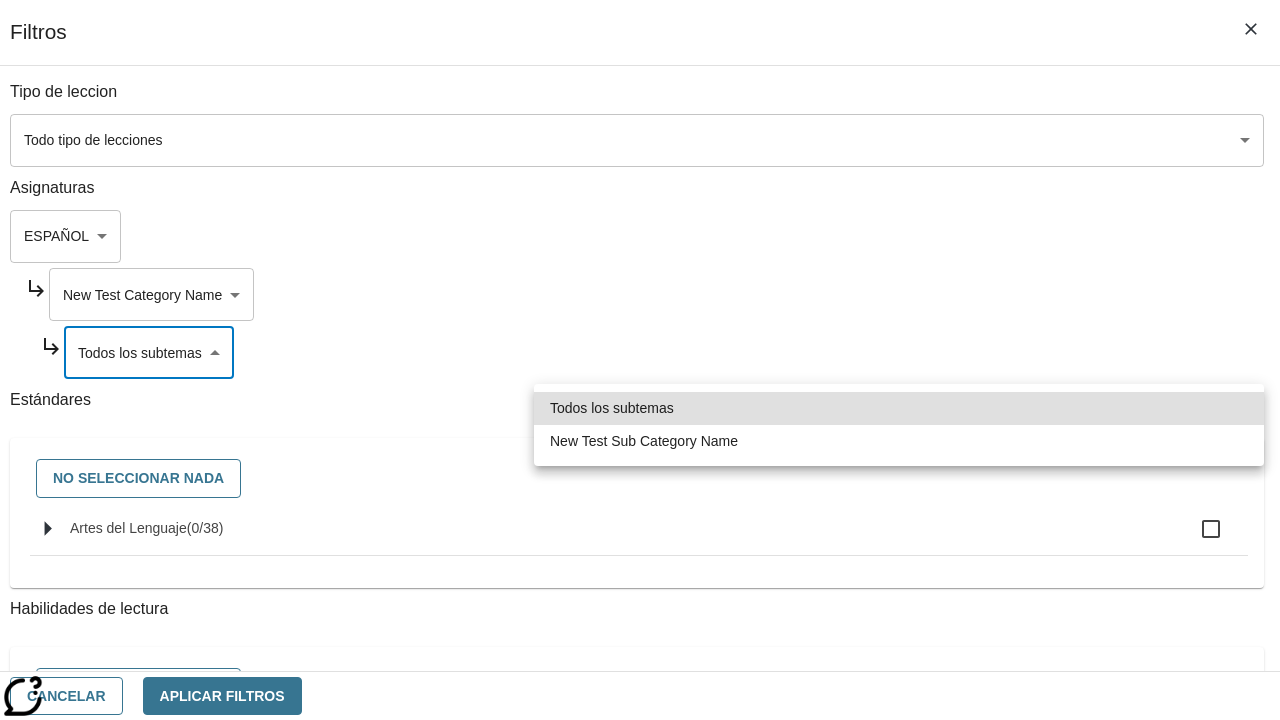 type on "2232" 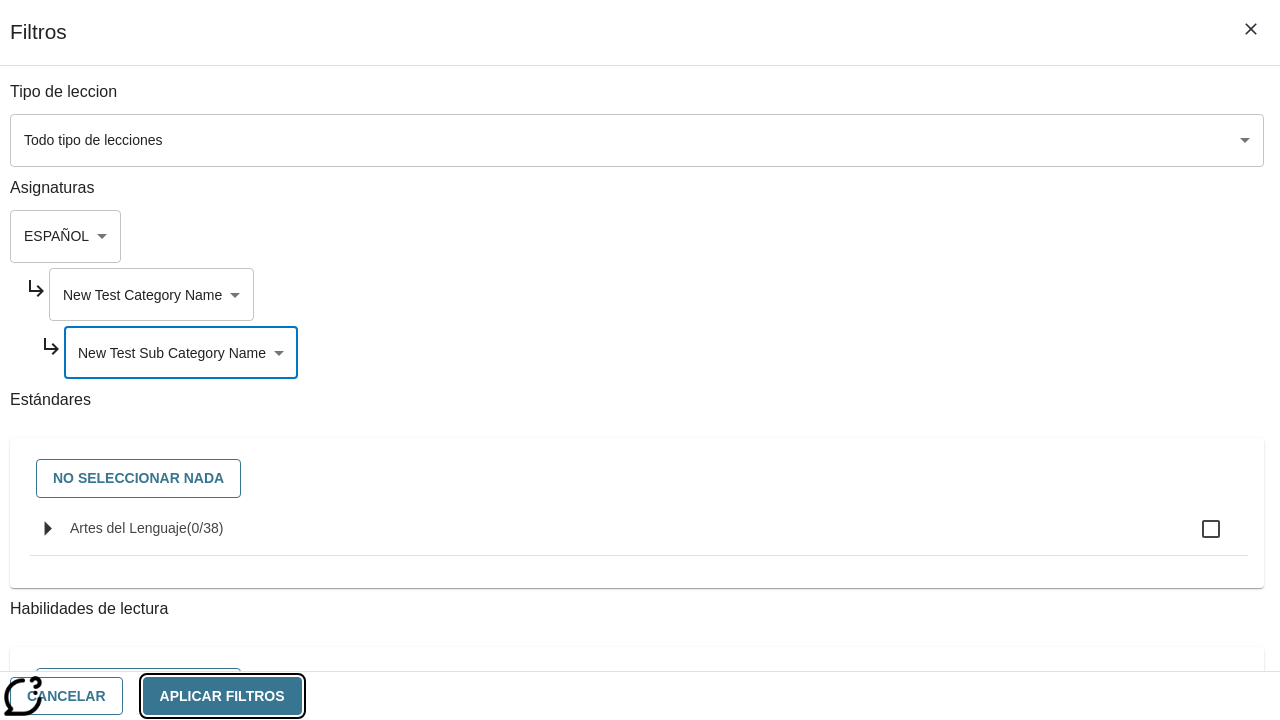 click on "Aplicar Filtros" at bounding box center (222, 696) 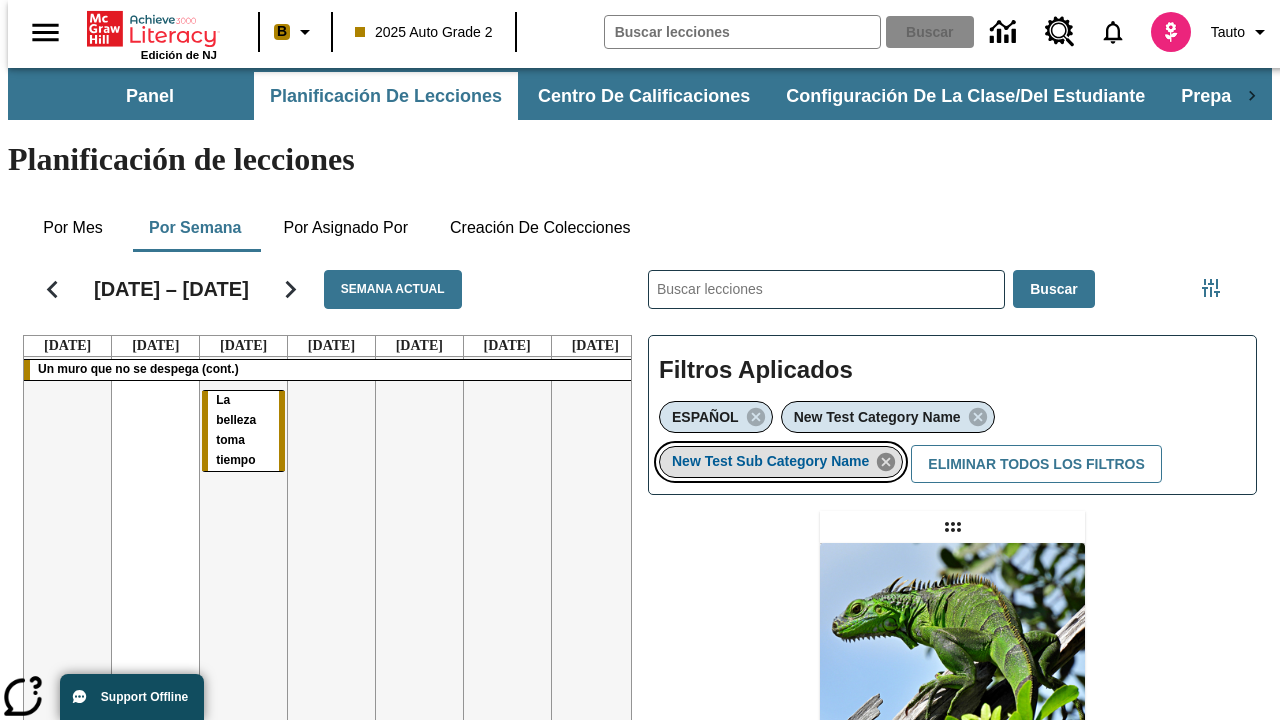 click 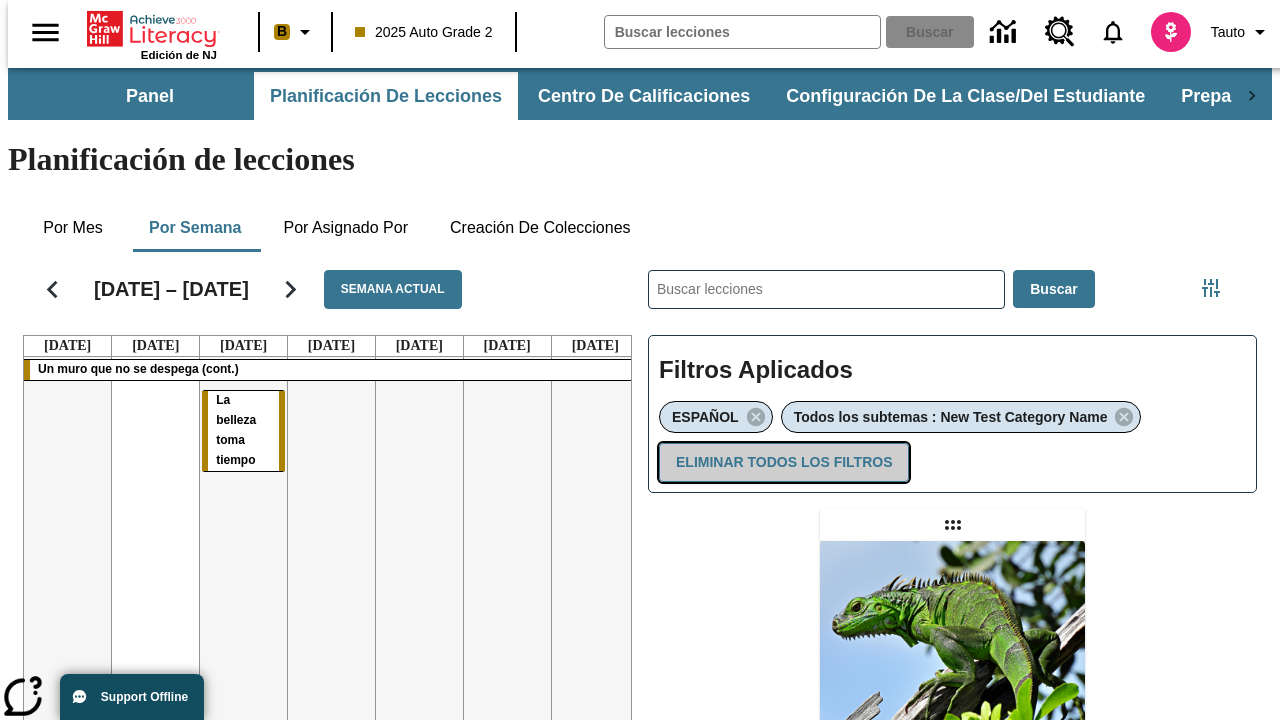 click on "Eliminar todos los filtros" at bounding box center [784, 462] 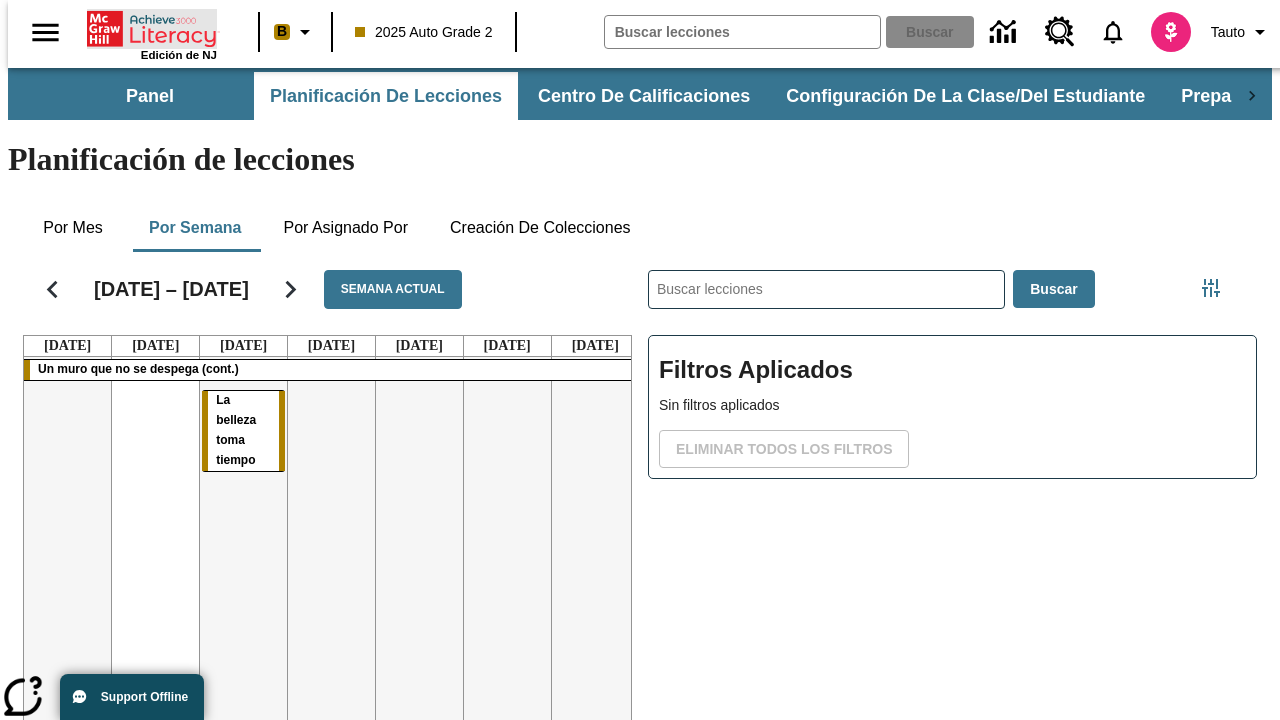 click 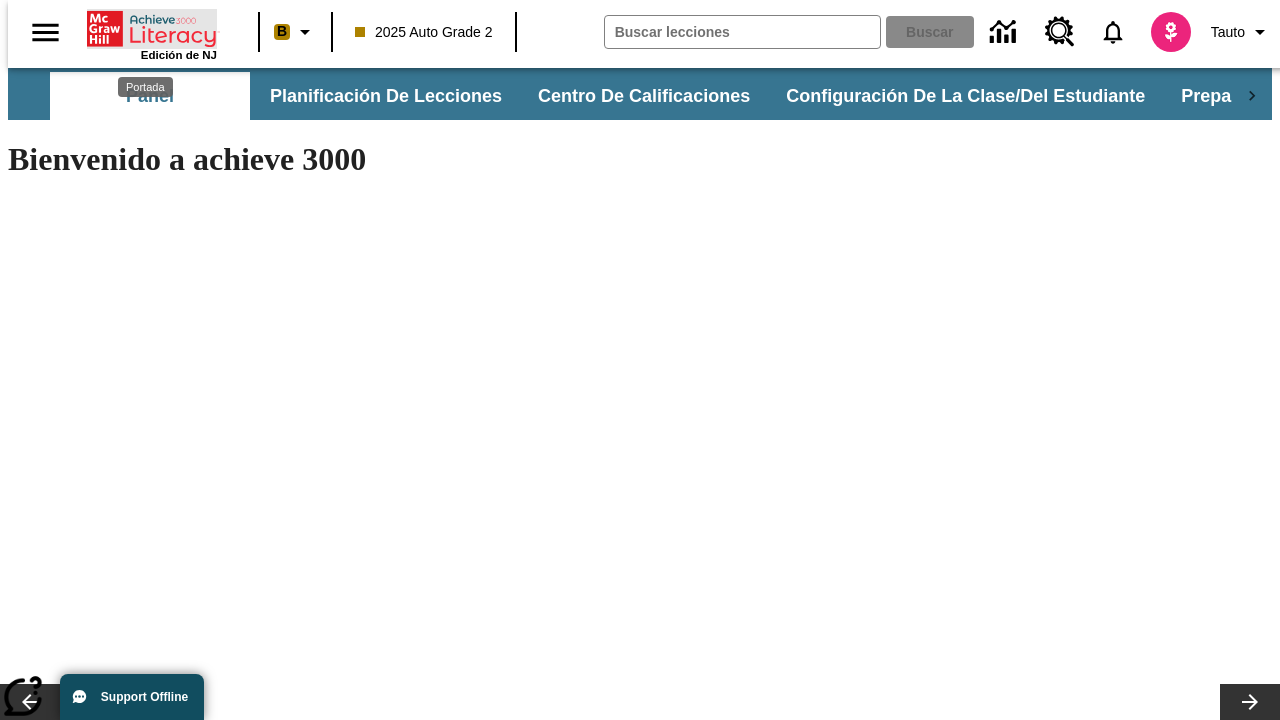 scroll, scrollTop: 0, scrollLeft: 0, axis: both 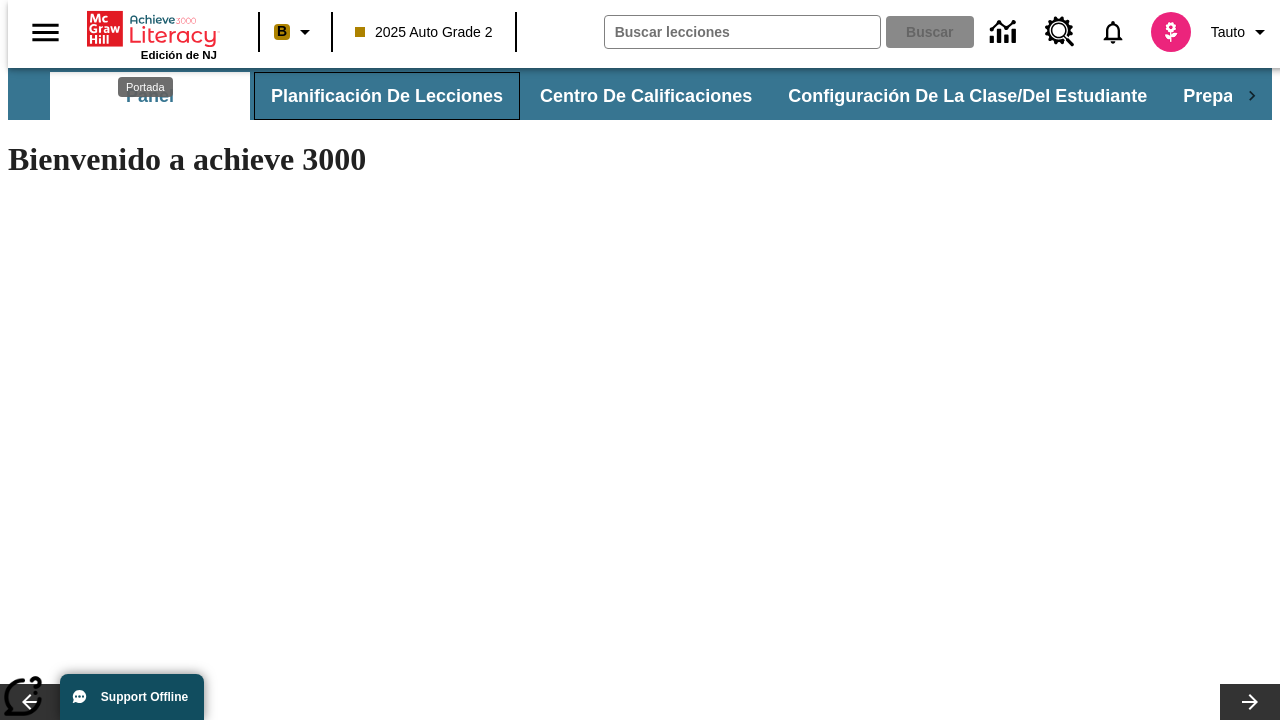 click on "Planificación de lecciones" at bounding box center [387, 96] 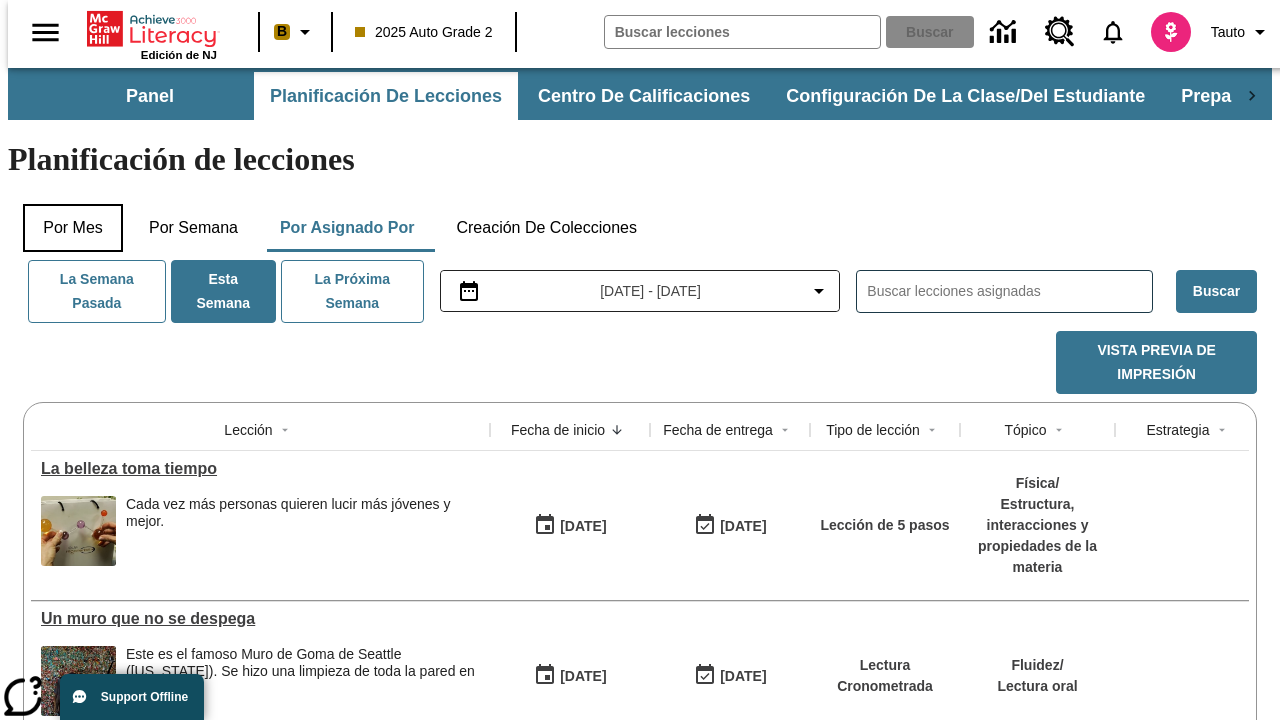 click on "Por mes" at bounding box center (73, 228) 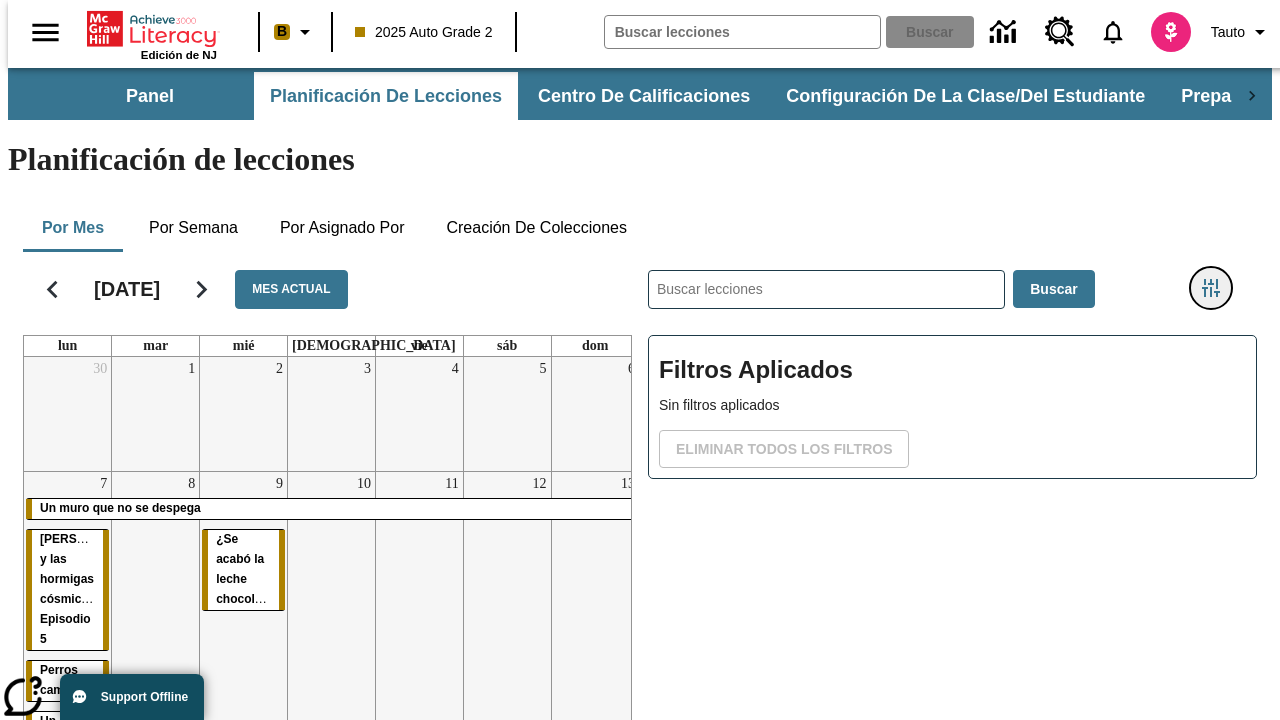 click 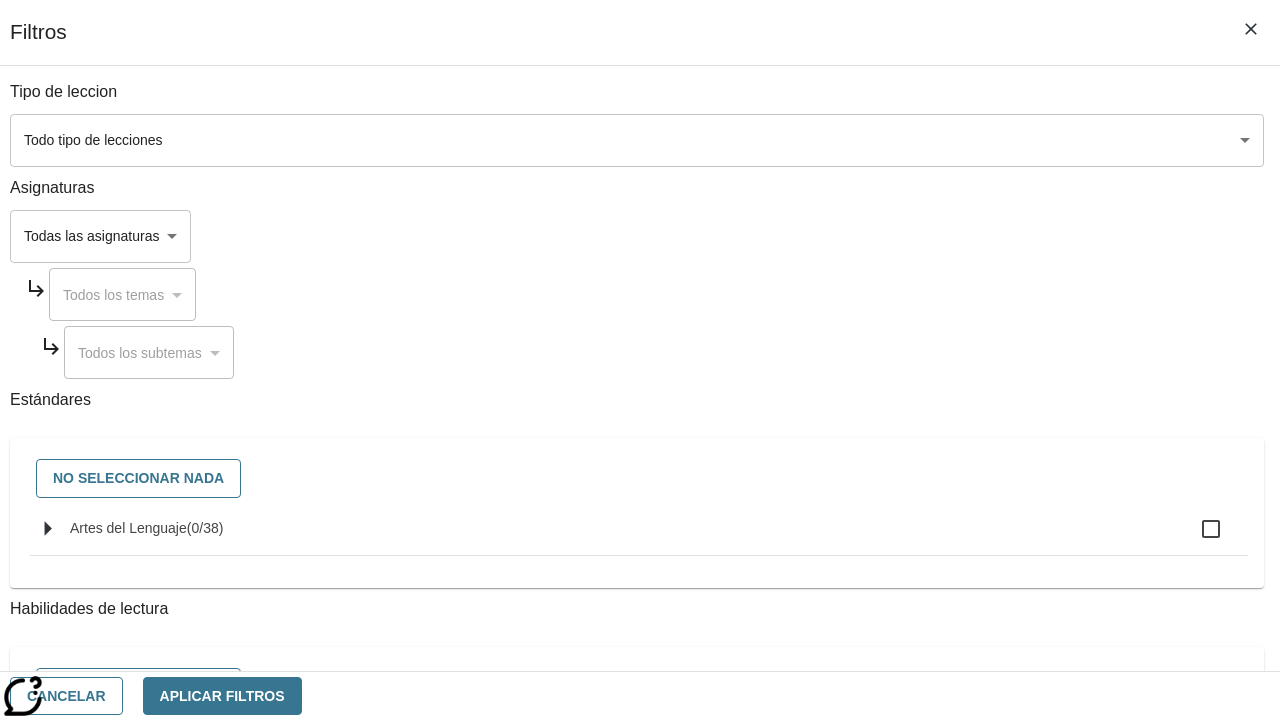 click on "Saltar al contenido principal
Edición de NJ B 2025 Auto Grade 2 Buscar 0 Tauto Panel Planificación de lecciones Centro de calificaciones Configuración de la clase/del estudiante Preparación universitaria y profesional Planificación de lecciones Por mes Por semana Por asignado por Creación de colecciones [DATE] Mes actual lun mar mié jue vie sáb dom 30 1 2 3 4 5 6 7 Un muro que no se despega [PERSON_NAME] y las hormigas cósmicas: Episodio 5 Perros campeones Un joven maestro Un museo para los perros 8 9 ¿Se acabó la leche chocolateada? 10 11 12 13 14 Un muro que no se despega 15 16 La belleza toma tiempo 17 18 19 20 21 22 23 24 25 26 27 28 29 30 31 1 2 3 4 5 6 7 8 9 10 ​ Buscar Filtros Aplicados Sin filtros aplicados Eliminar todos los filtros
©   2025 Achieve3000, Inc. y sus concedentes. Reservados todos los derechos.
×" at bounding box center (640, 495) 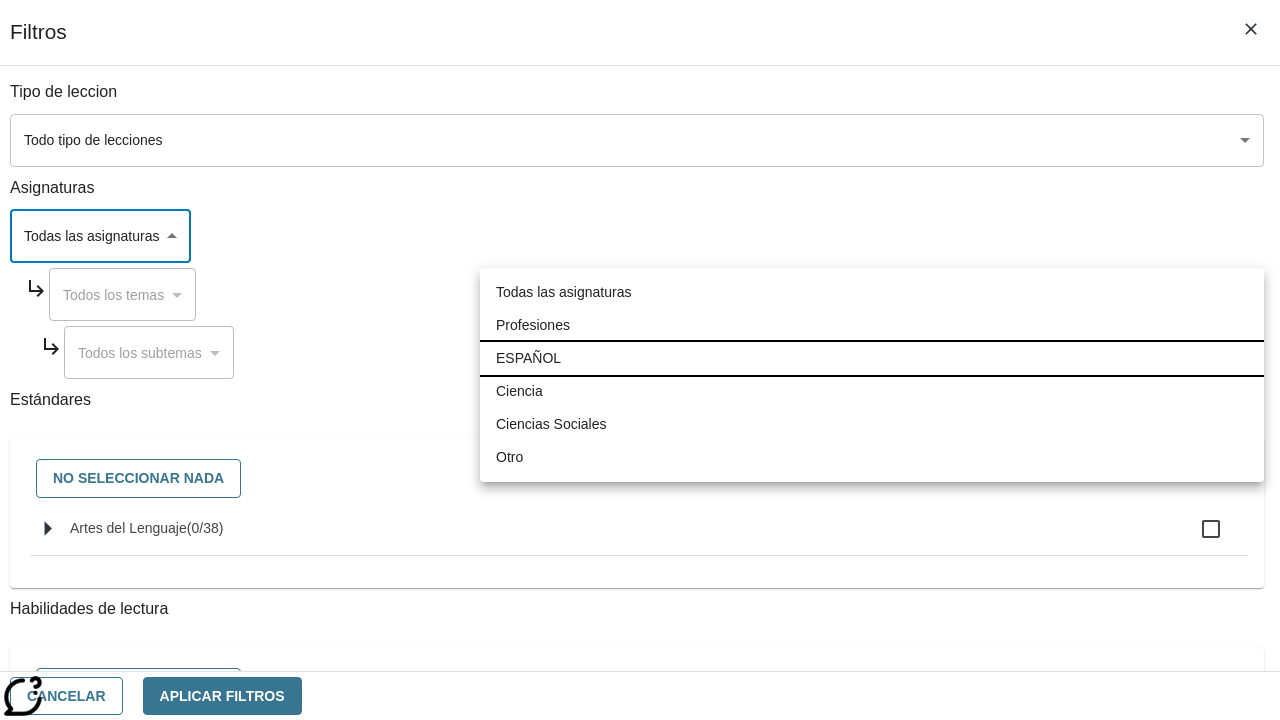 click on "ESPAÑOL" at bounding box center [872, 358] 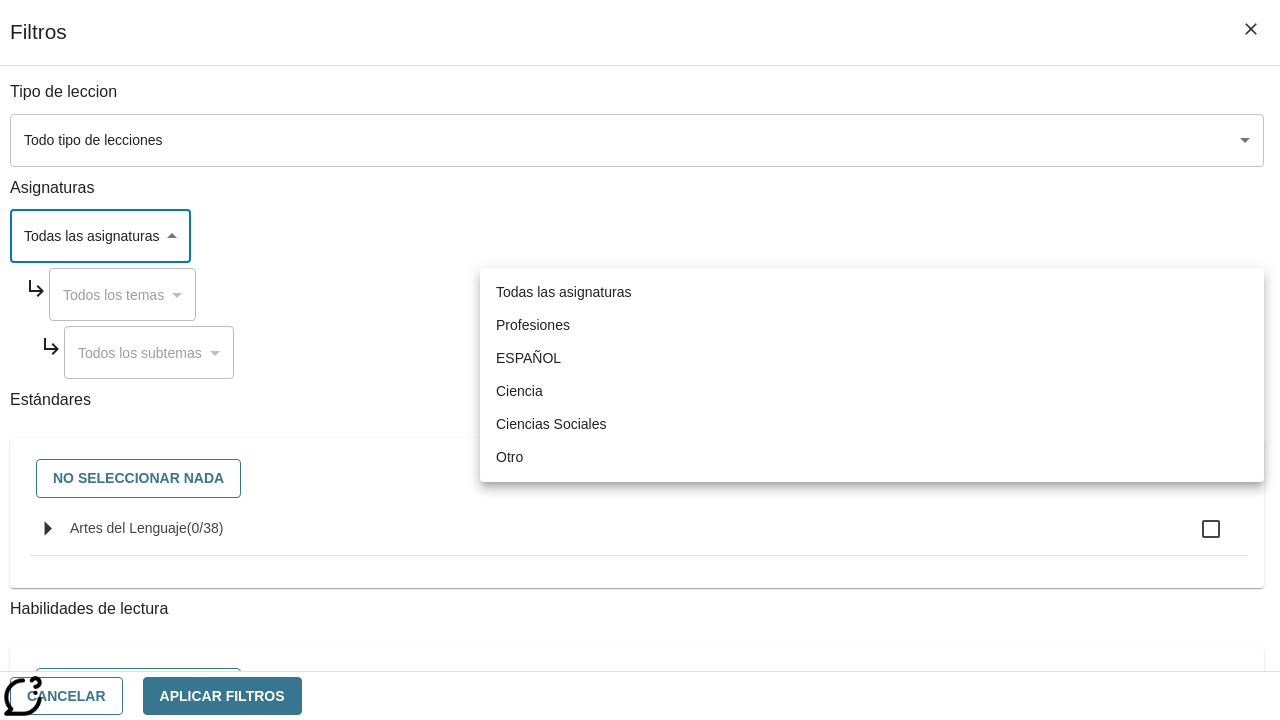 type on "1" 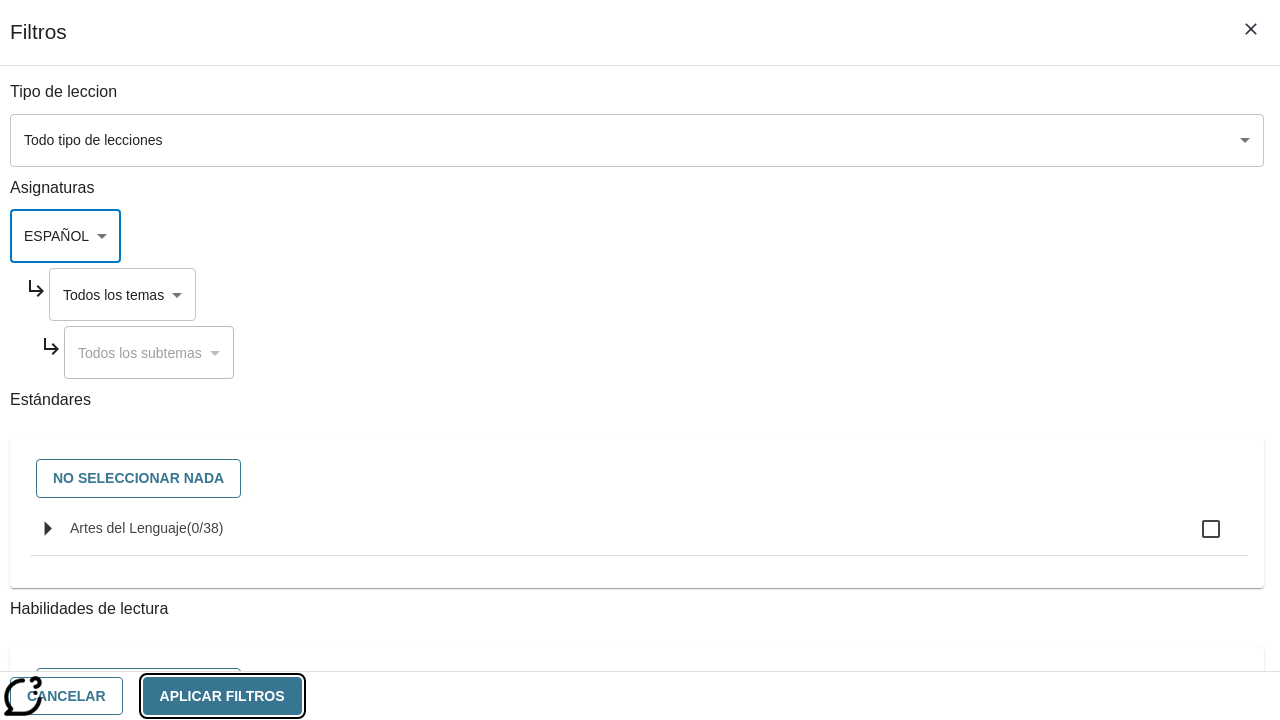 click on "Aplicar Filtros" at bounding box center [222, 696] 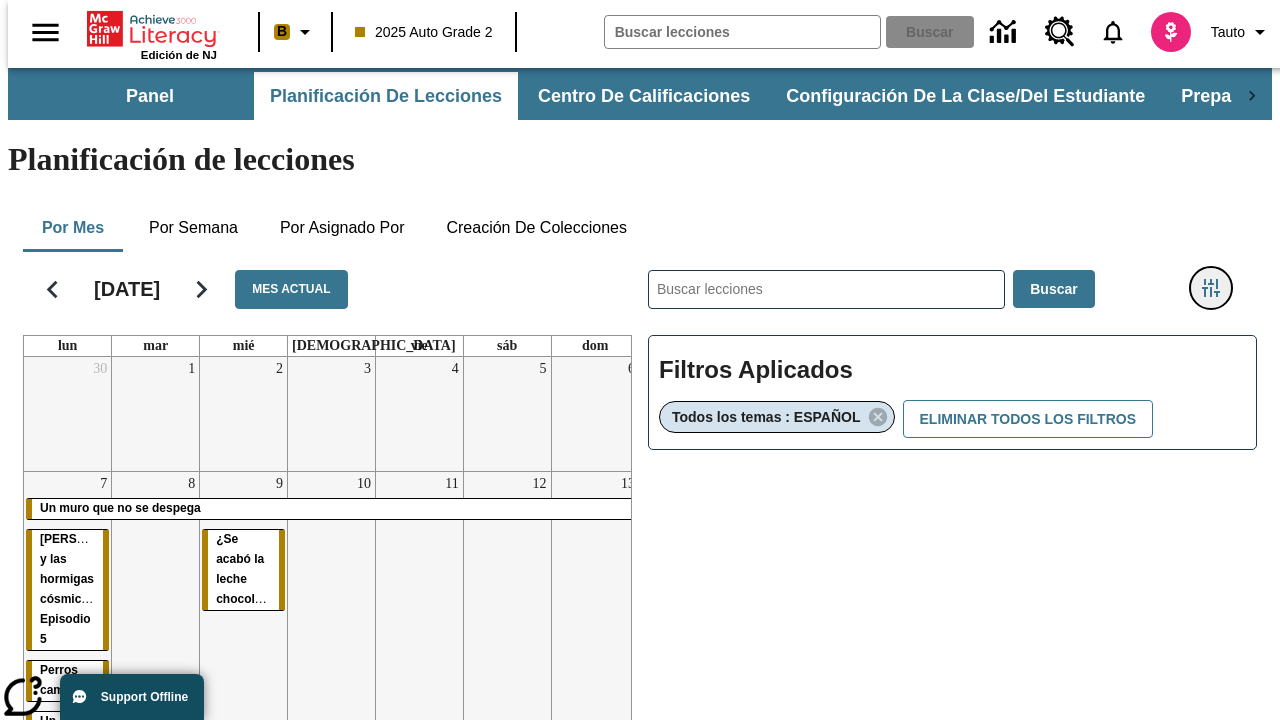 type 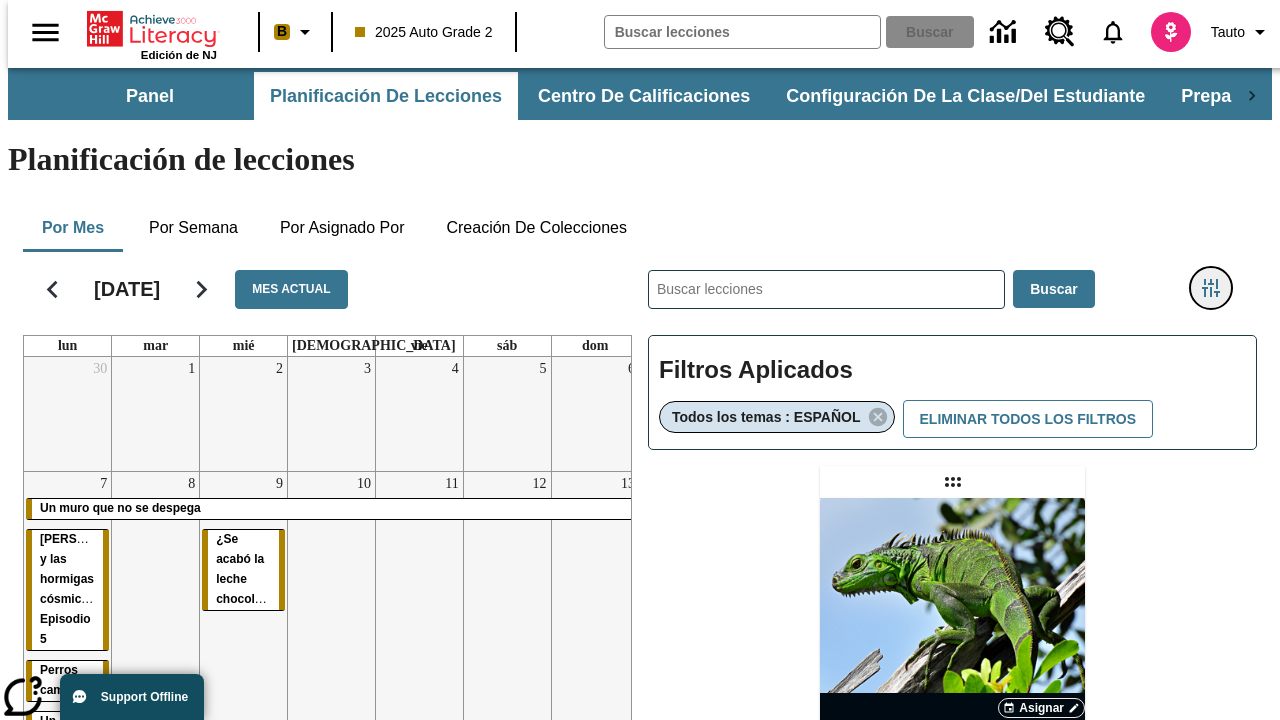 click 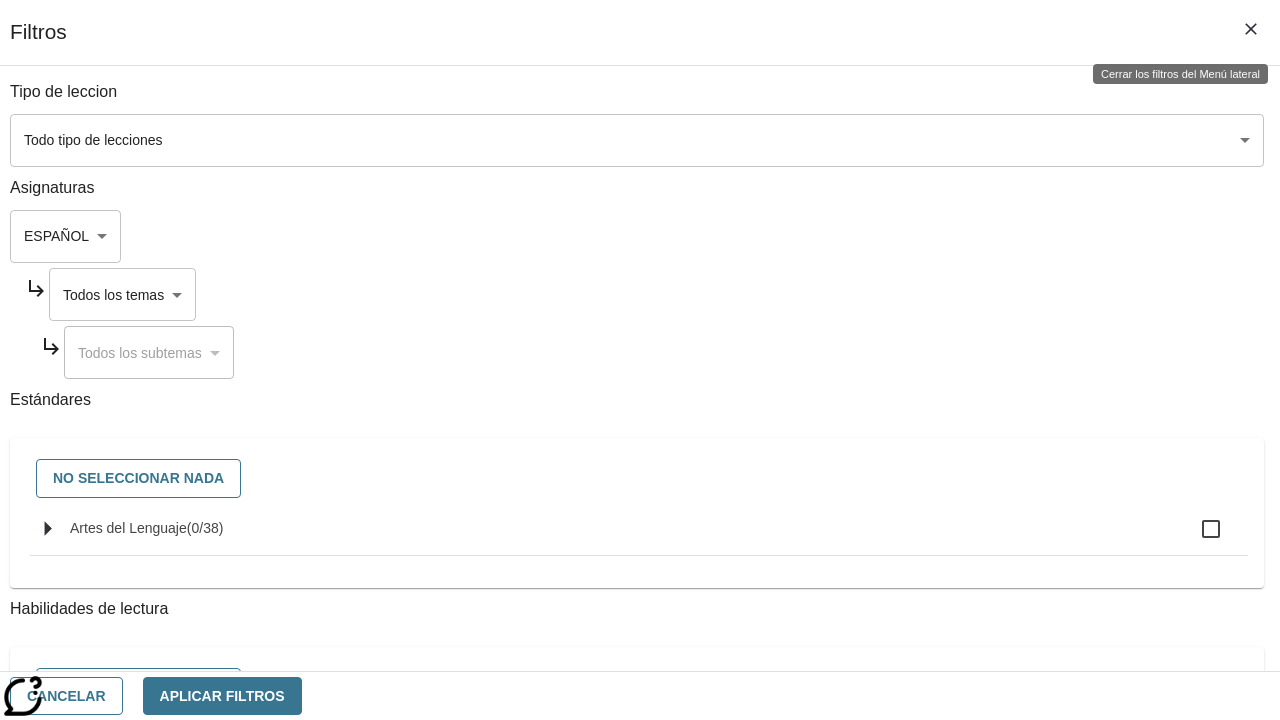 click on "Saltar al contenido principal
Edición de NJ B 2025 Auto Grade 2 Buscar 0 Tauto Panel Planificación de lecciones Centro de calificaciones Configuración de la clase/del estudiante Preparación universitaria y profesional Planificación de lecciones Por mes Por semana Por asignado por Creación de colecciones [DATE] Mes actual lun mar mié jue vie sáb dom 30 1 2 3 4 5 6 7 Un muro que no se despega [PERSON_NAME] y las hormigas cósmicas: Episodio 5 Perros campeones Un joven maestro Un museo para los perros 8 9 ¿Se acabó la leche chocolateada? 10 11 12 13 14 Un muro que no se despega 15 16 La belleza toma tiempo 17 18 19 20 21 22 23 24 25 26 27 28 29 30 31 1 2 3 4 5 6 7 8 9 10 ​ Buscar Filtros Aplicados Todos los temas : ESPAÑOL Eliminar todos los filtros Asignar Artículo + Actividad ENG/ES New Test Category Name / New Test Sub Category Name Lluvia de iguanas
©" at bounding box center [640, 589] 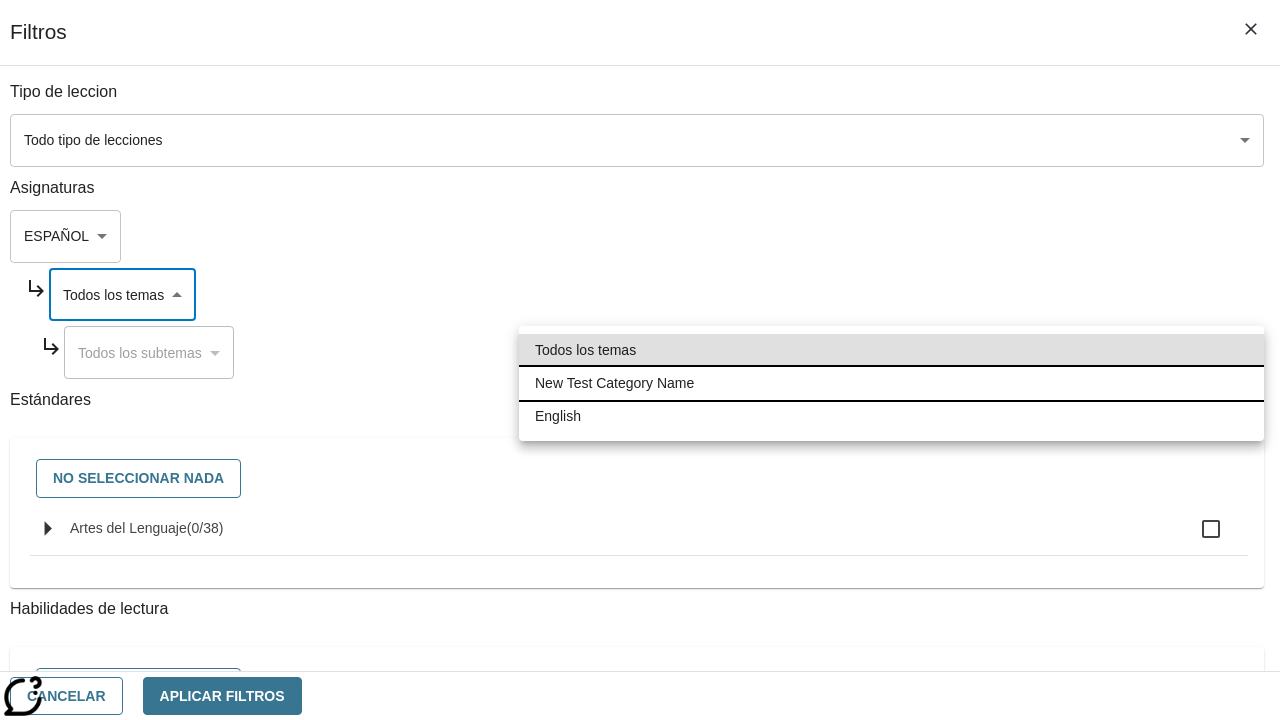 click on "New Test Category Name" at bounding box center (891, 383) 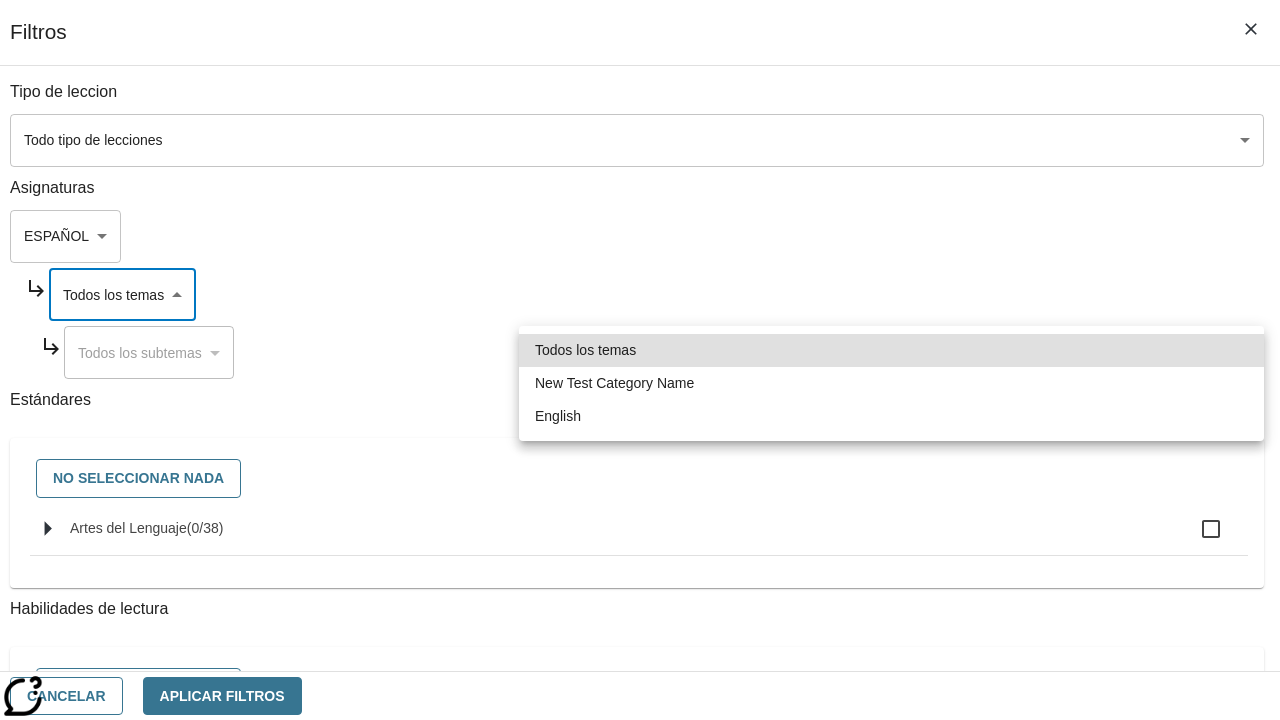 type on "265" 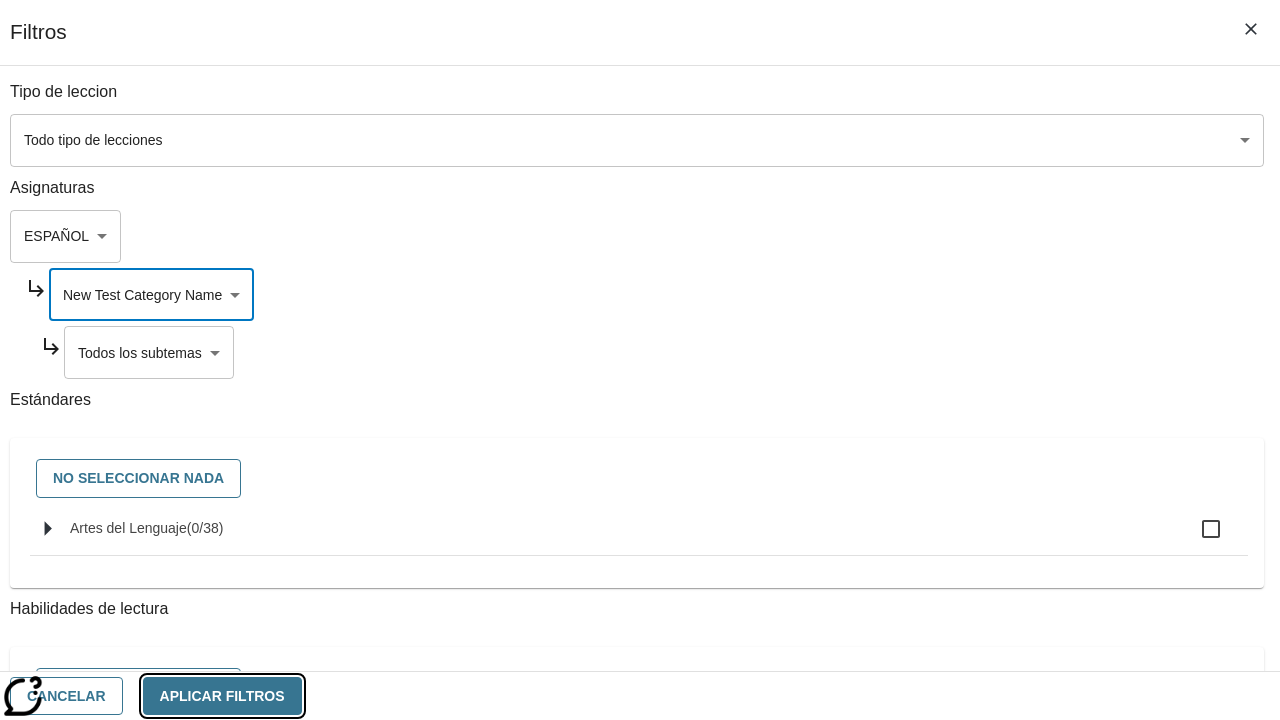 click on "Aplicar Filtros" at bounding box center (222, 696) 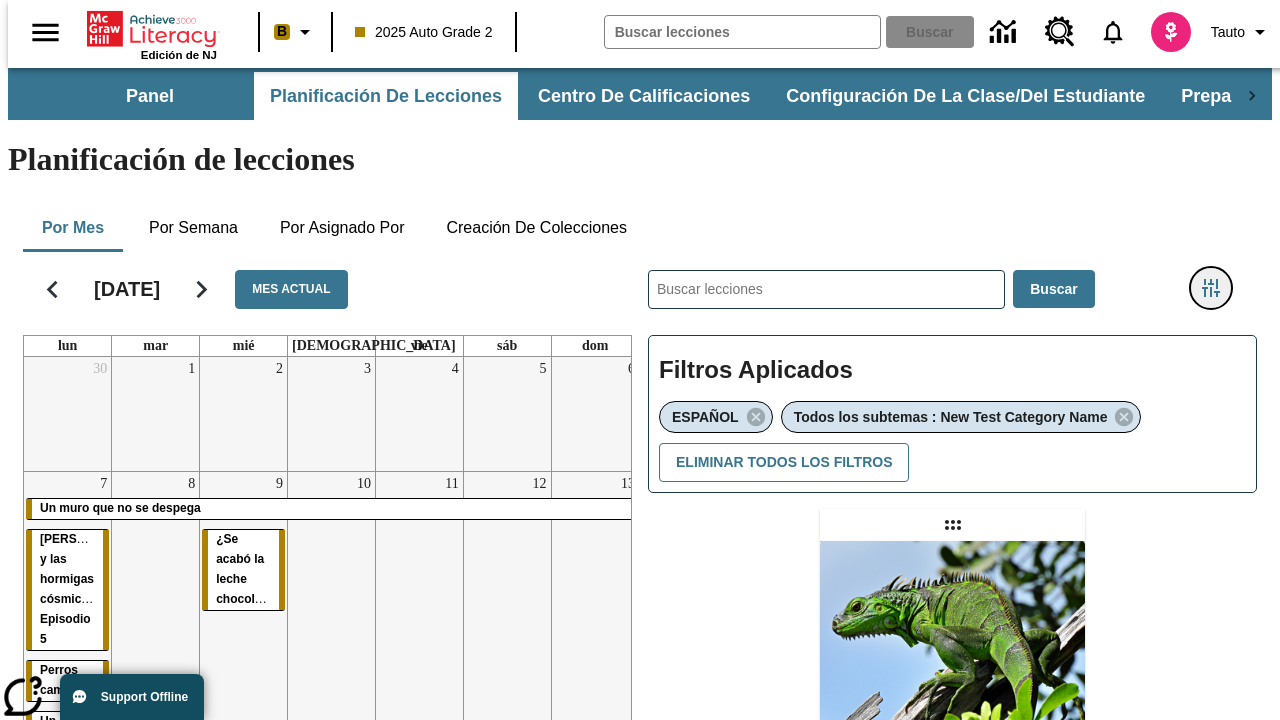 click 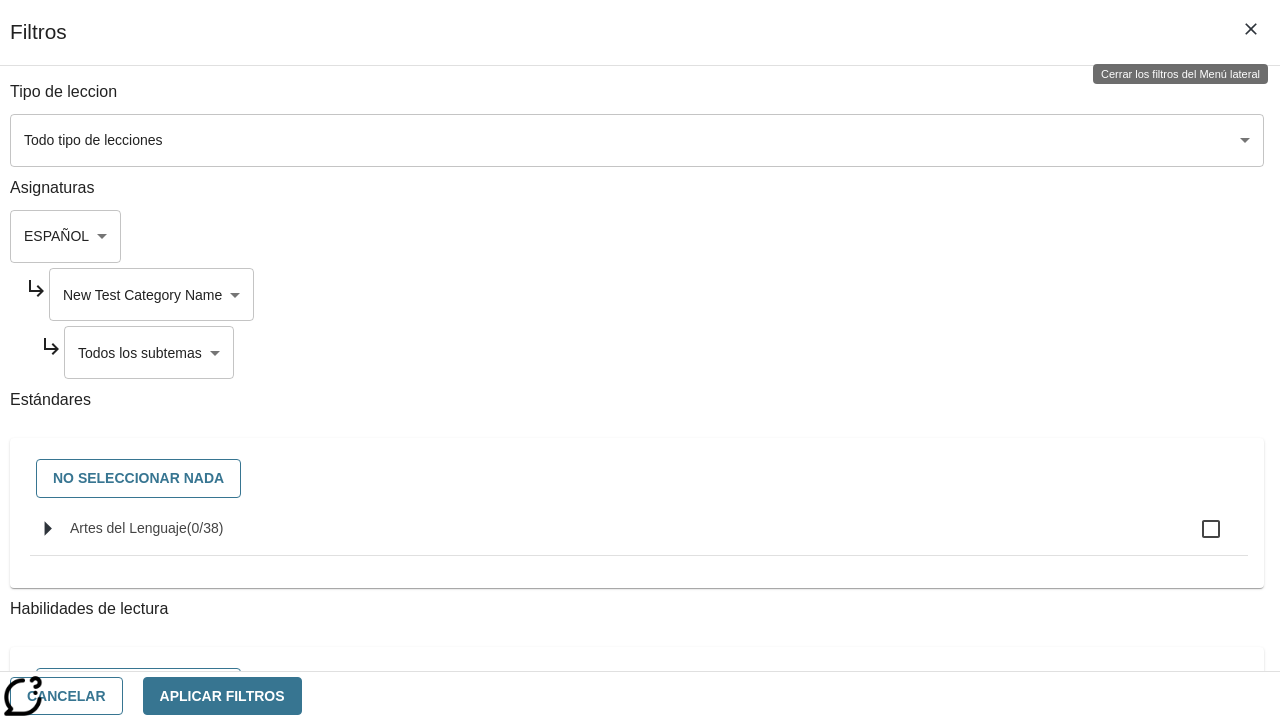 click on "Saltar al contenido principal
Edición de NJ B 2025 Auto Grade 2 Buscar 0 Tauto Panel Planificación de lecciones Centro de calificaciones Configuración de la clase/del estudiante Preparación universitaria y profesional Planificación de lecciones Por mes Por semana Por asignado por Creación de colecciones [DATE] Mes actual lun mar mié jue vie sáb dom 30 1 2 3 4 5 6 7 Un muro que no se despega [PERSON_NAME] y las hormigas cósmicas: Episodio 5 Perros campeones Un joven maestro Un museo para los perros 8 9 ¿Se acabó la leche chocolateada? 10 11 12 13 14 Un muro que no se despega 15 16 La belleza toma tiempo 17 18 19 20 21 22 23 24 25 26 27 28 29 30 31 1 2 3 4 5 6 7 8 9 10 ​ Buscar Filtros Aplicados ESPAÑOL Todos los subtemas : New Test Category Name Eliminar todos los filtros Asignar Artículo + Actividad ENG/ES New Test Category Name / New Test Sub Category Name Lluvia de iguanas ©" at bounding box center [640, 611] 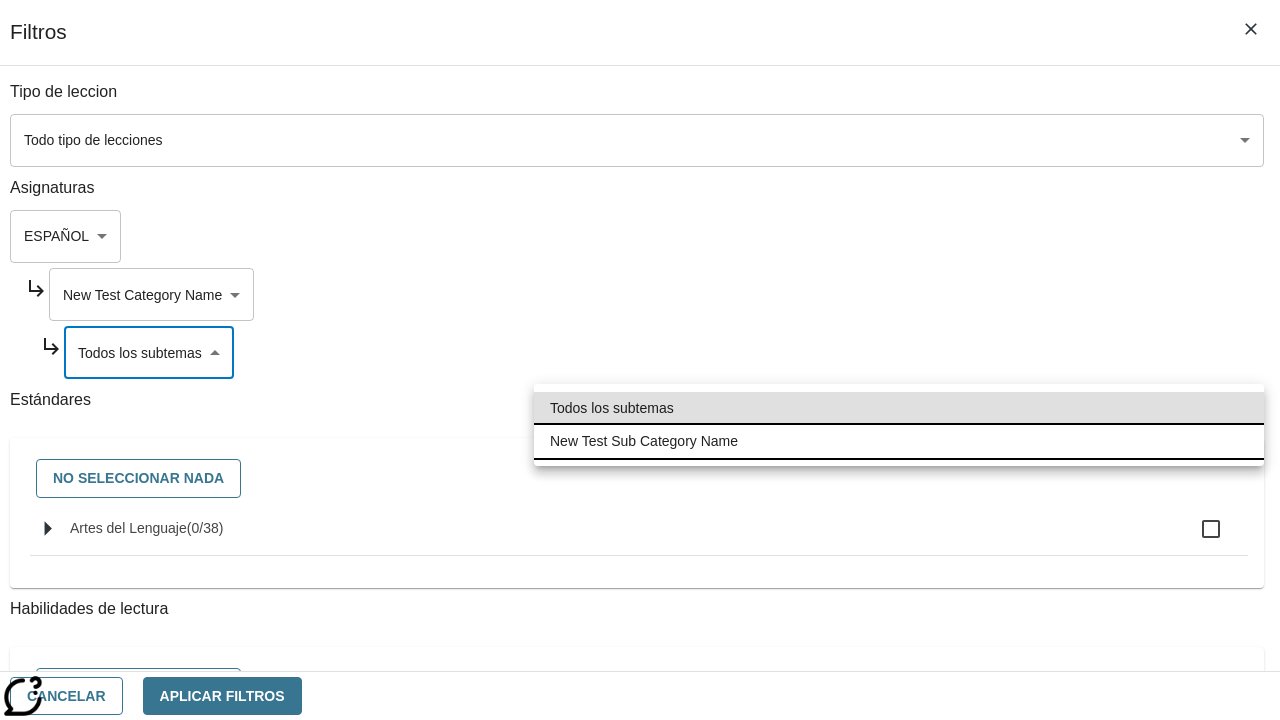 click on "New Test Sub Category Name" at bounding box center [899, 441] 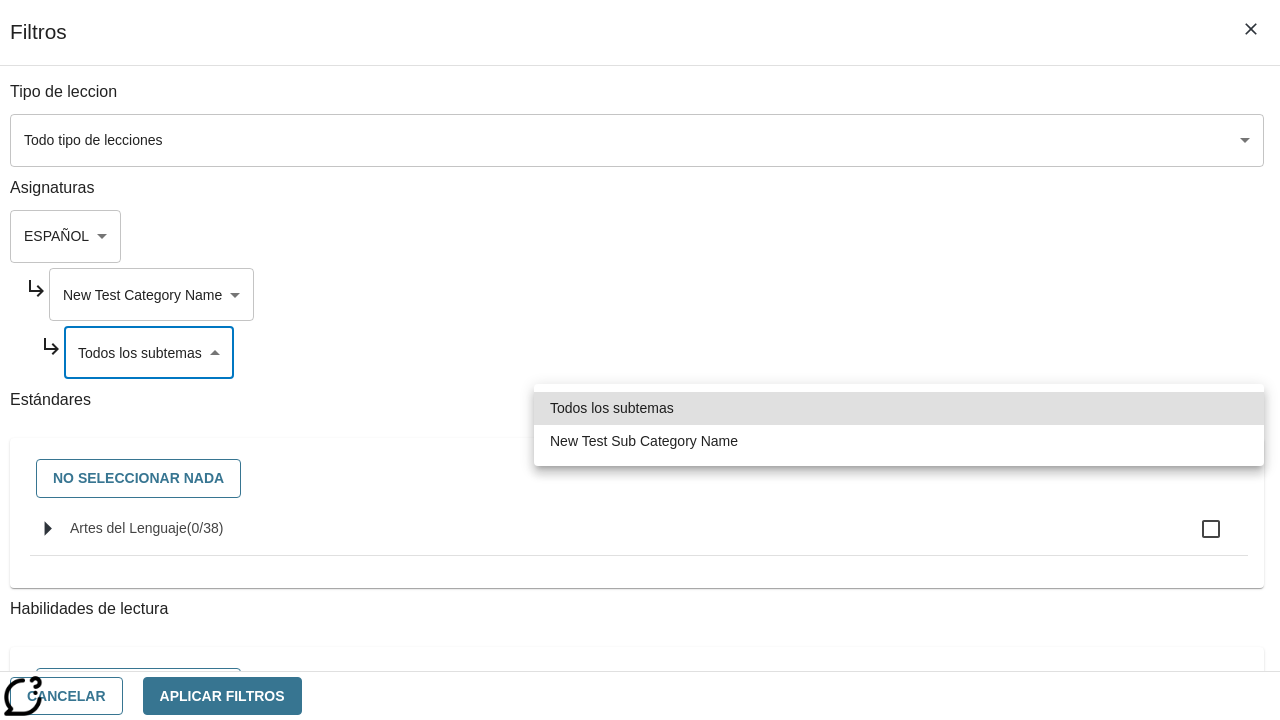 type on "2232" 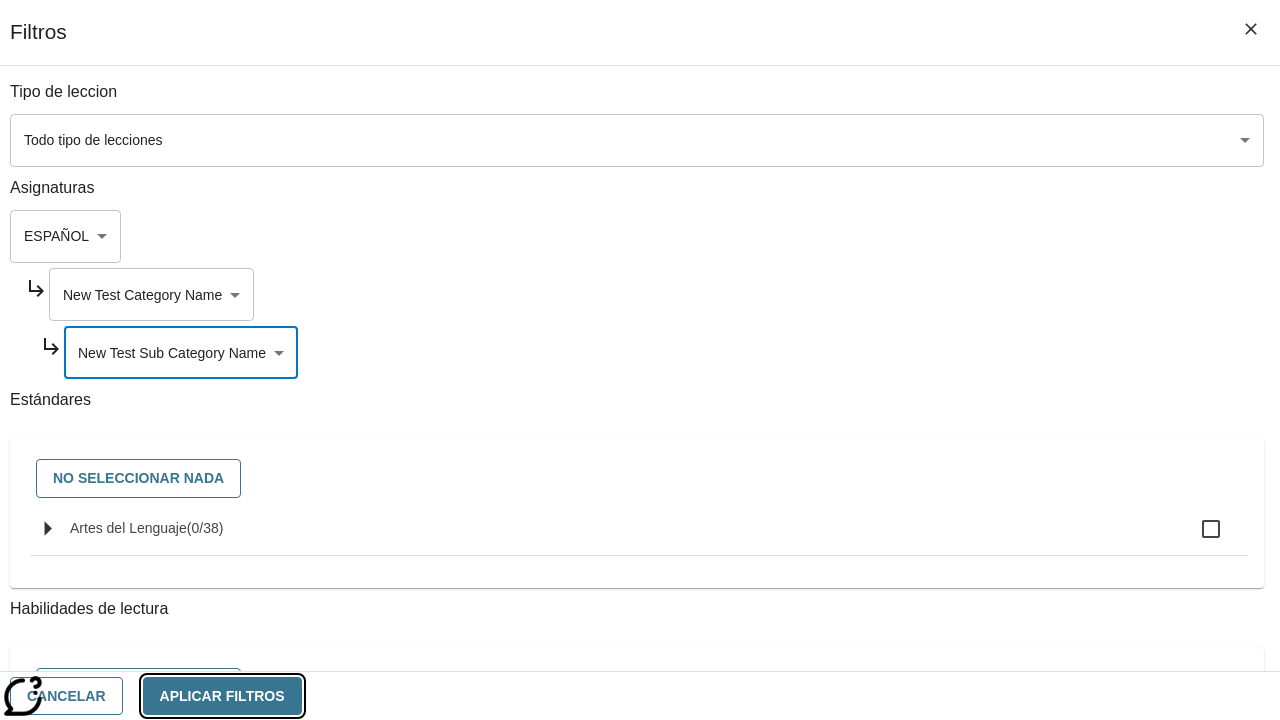 click on "Aplicar Filtros" at bounding box center [222, 696] 